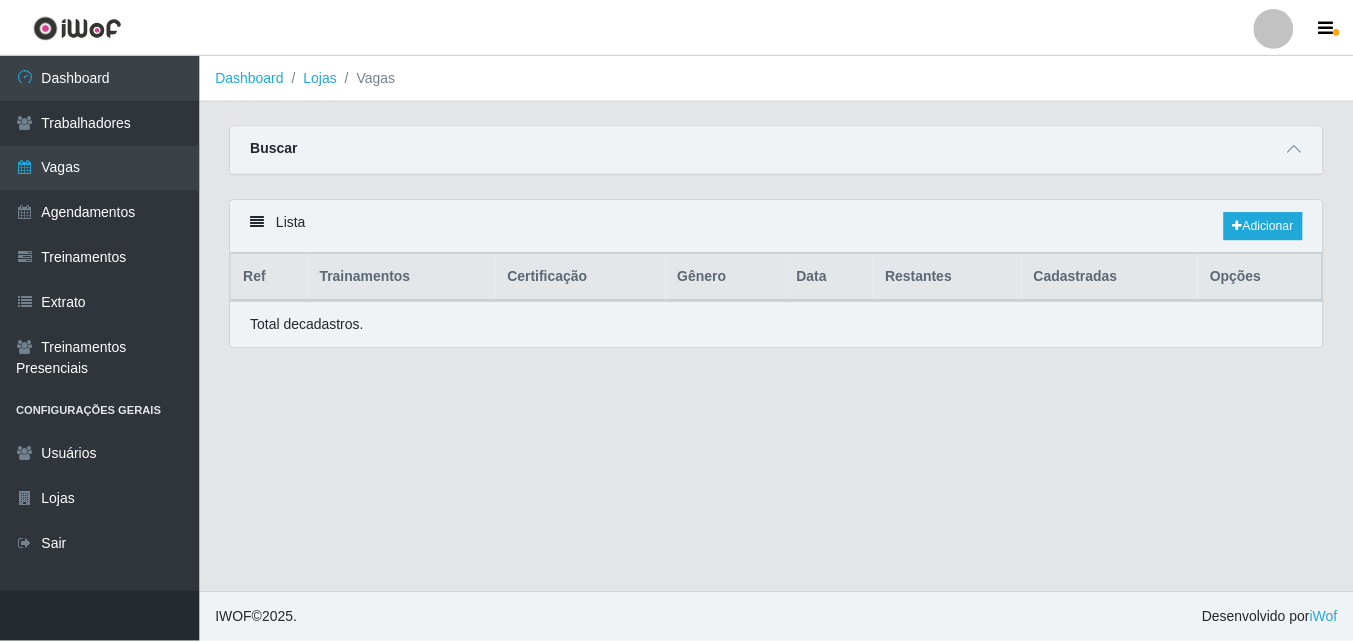 scroll, scrollTop: 0, scrollLeft: 0, axis: both 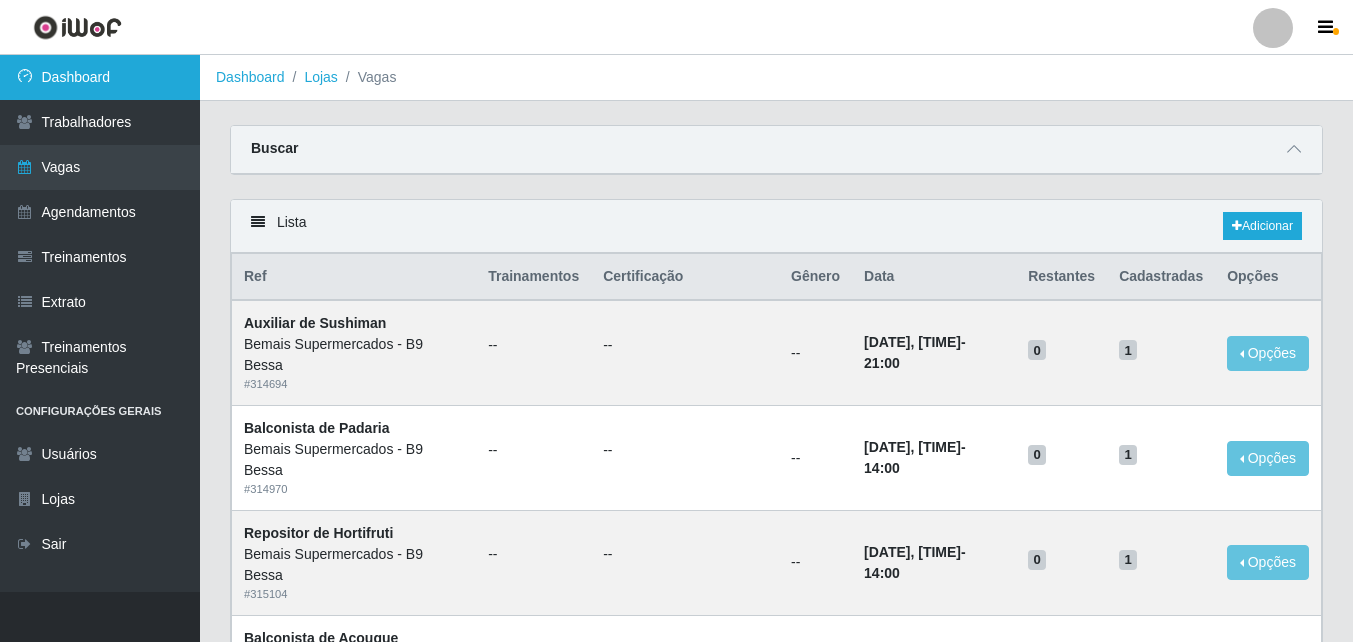 click on "Dashboard" at bounding box center (100, 77) 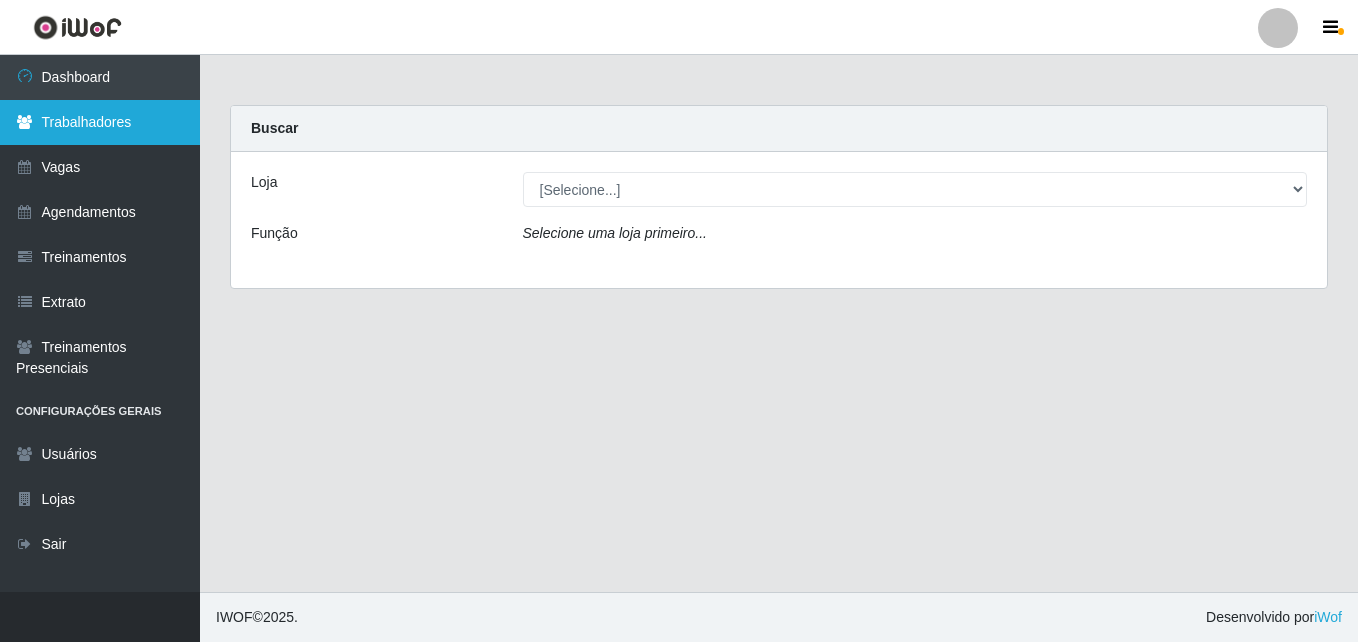click on "Trabalhadores" at bounding box center (100, 122) 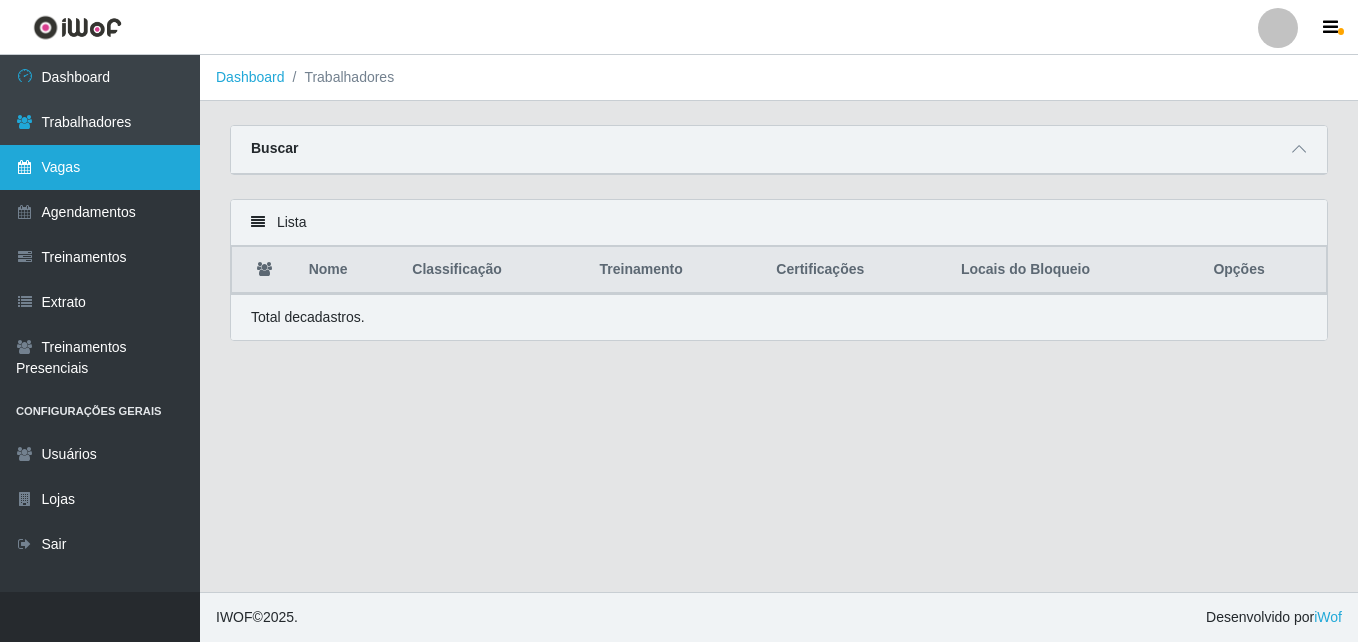 click on "Vagas" at bounding box center (100, 167) 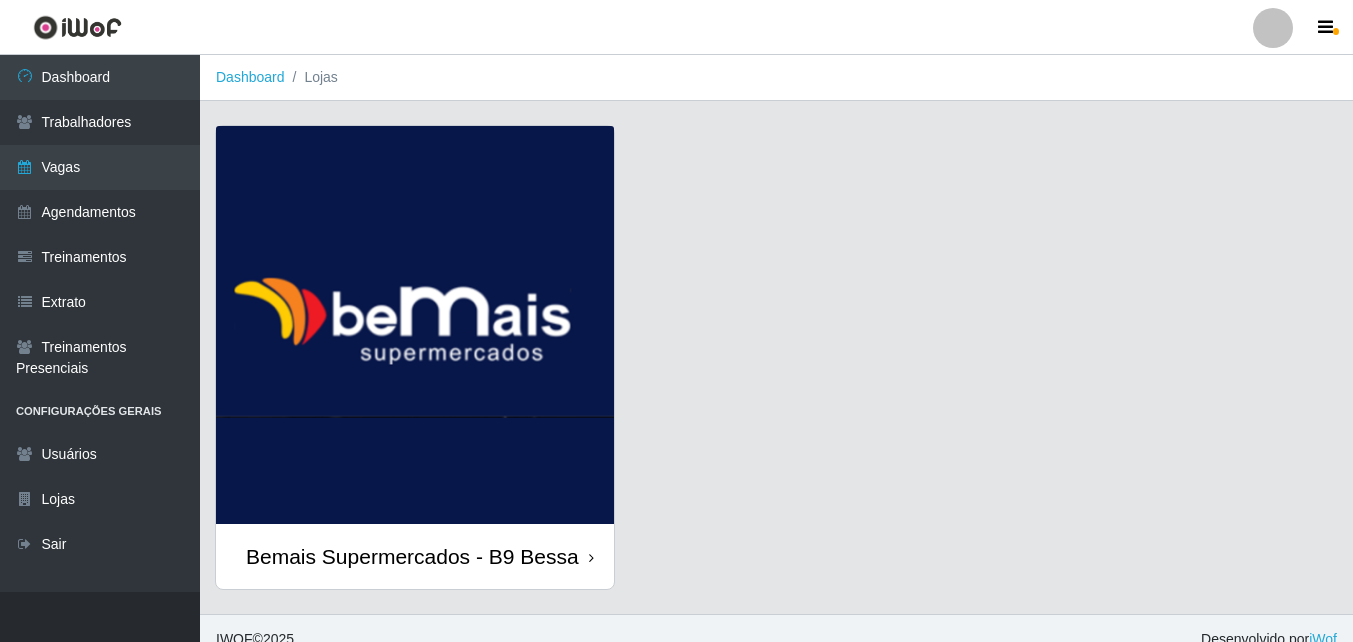 click at bounding box center (415, 325) 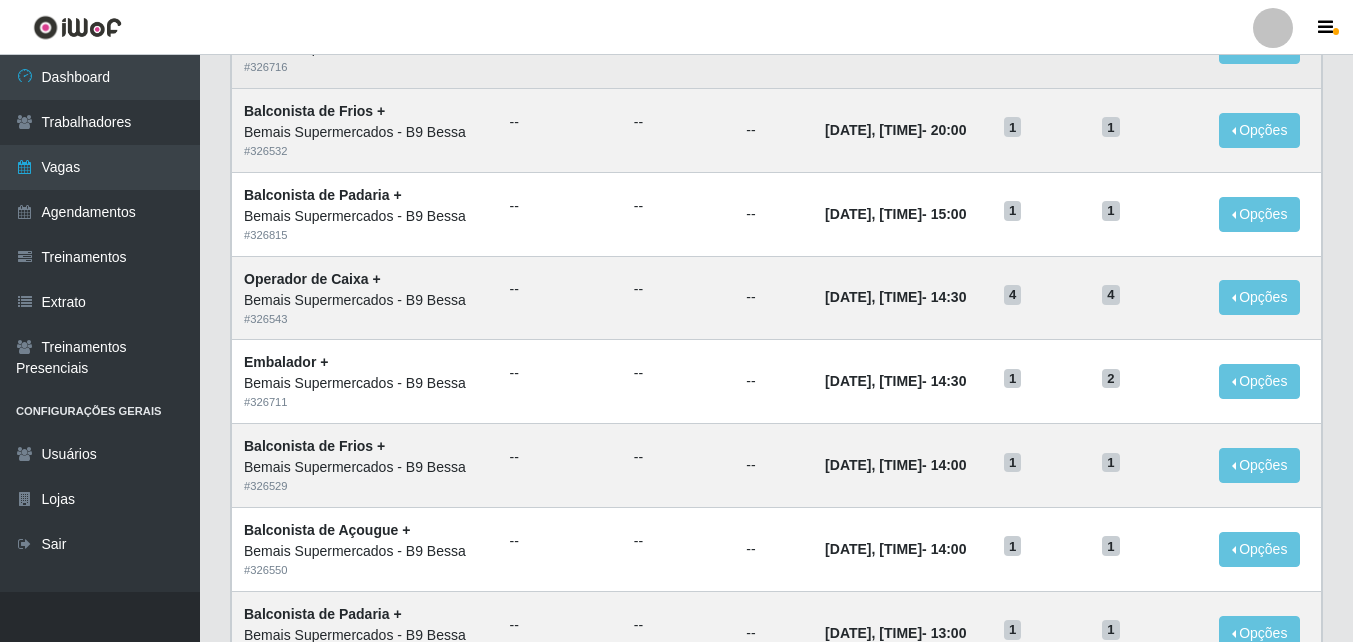 scroll, scrollTop: 0, scrollLeft: 0, axis: both 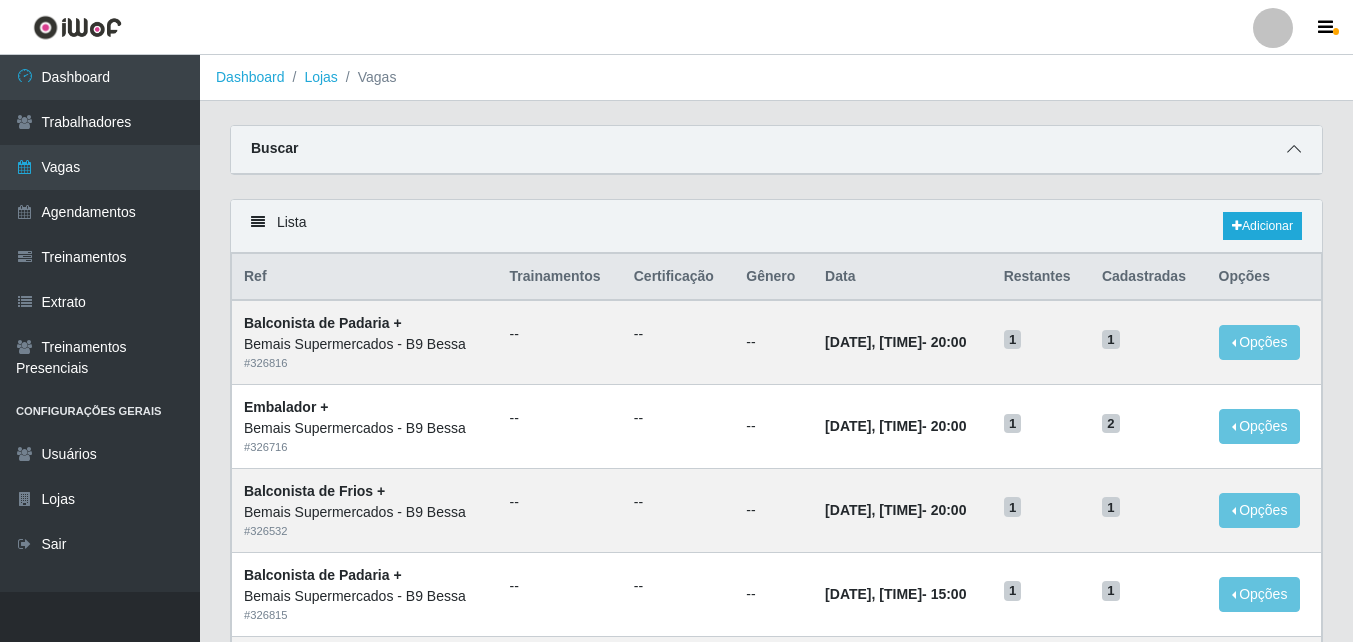 click at bounding box center [1294, 149] 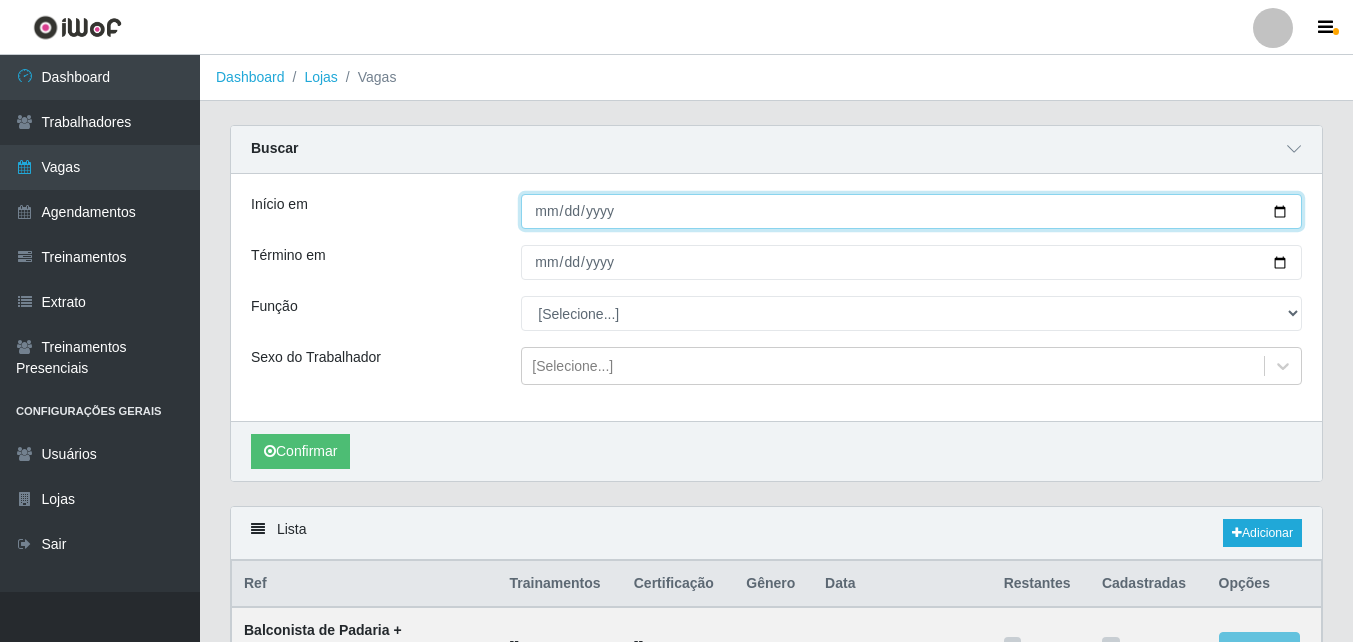 click on "Início em" at bounding box center (911, 211) 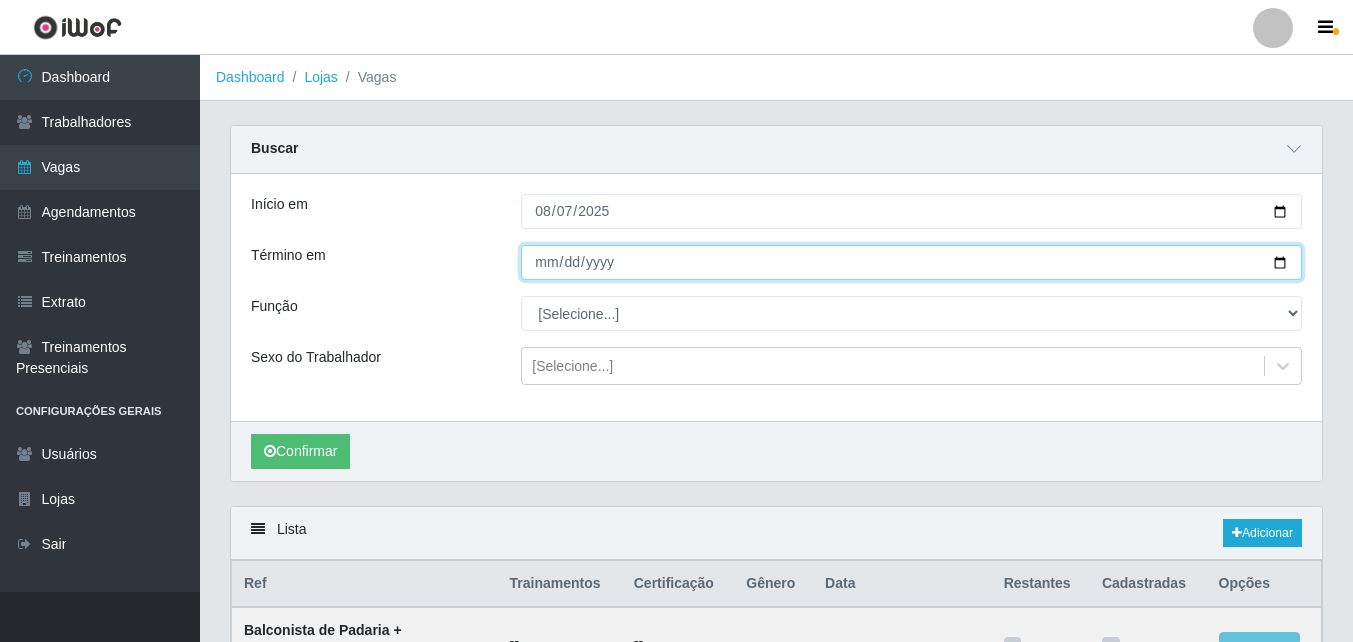 click on "Término em" at bounding box center [911, 262] 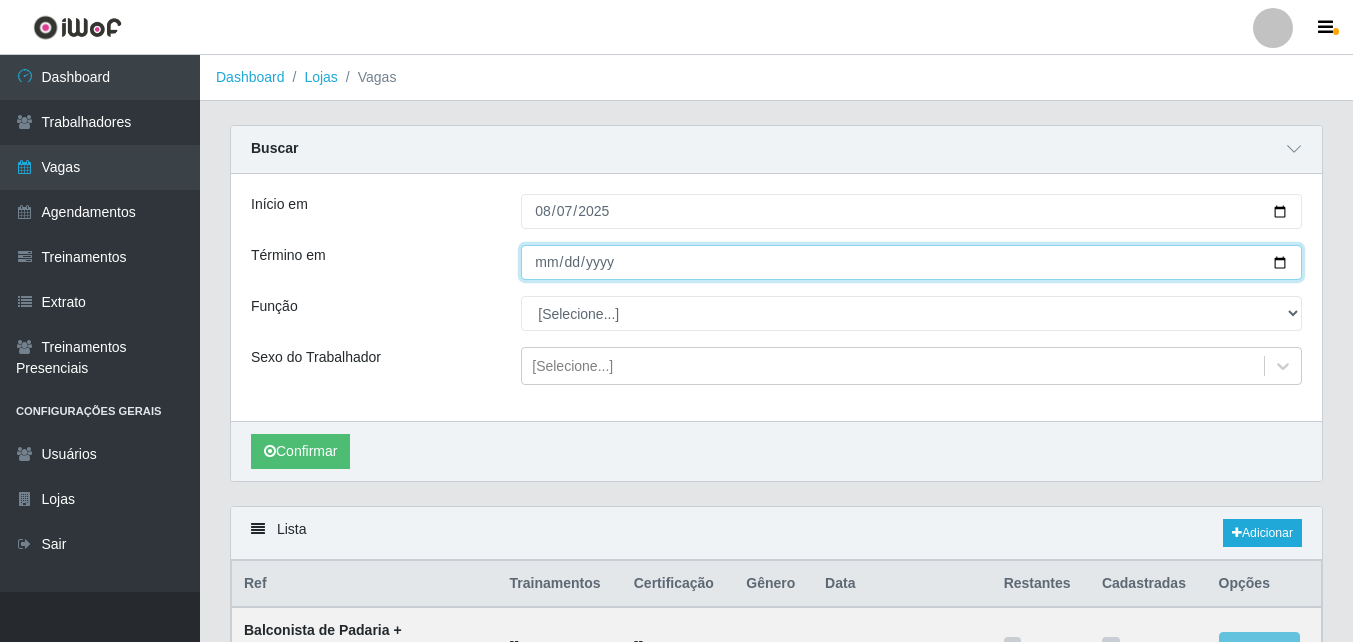 type on "2025-08-10" 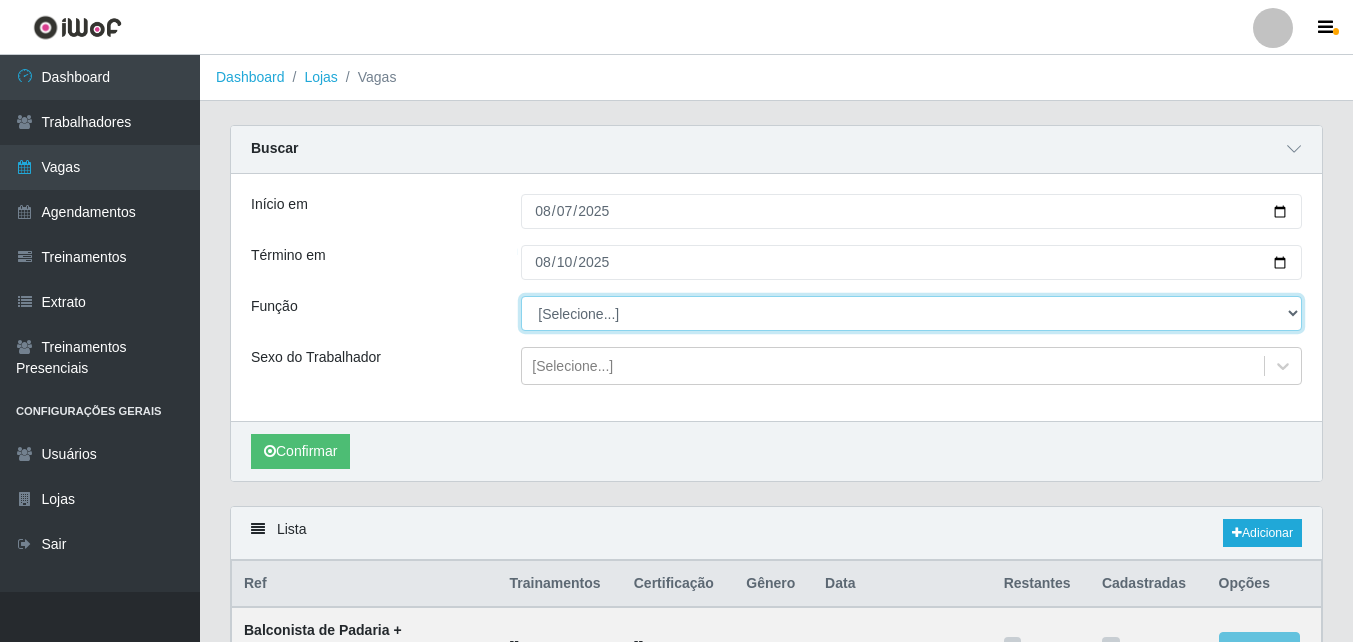 click on "[Selecione...] ASG ASG + ASG ++ Auxiliar de Estoque Auxiliar de Estoque + Auxiliar de Estoque ++ Auxiliar de Sushiman Auxiliar de Sushiman+ Auxiliar de Sushiman++ Balconista de Açougue  Balconista de Açougue + Balconista de Açougue ++ Balconista de Frios Balconista de Frios + Balconista de Frios ++ Balconista de Padaria  Balconista de Padaria + Balconista de Padaria ++ Embalador Embalador + Embalador ++ Operador de Caixa Operador de Caixa + Operador de Caixa ++ Repositor  Repositor + Repositor ++ Repositor de Hortifruti Repositor de Hortifruti + Repositor de Hortifruti ++" at bounding box center [911, 313] 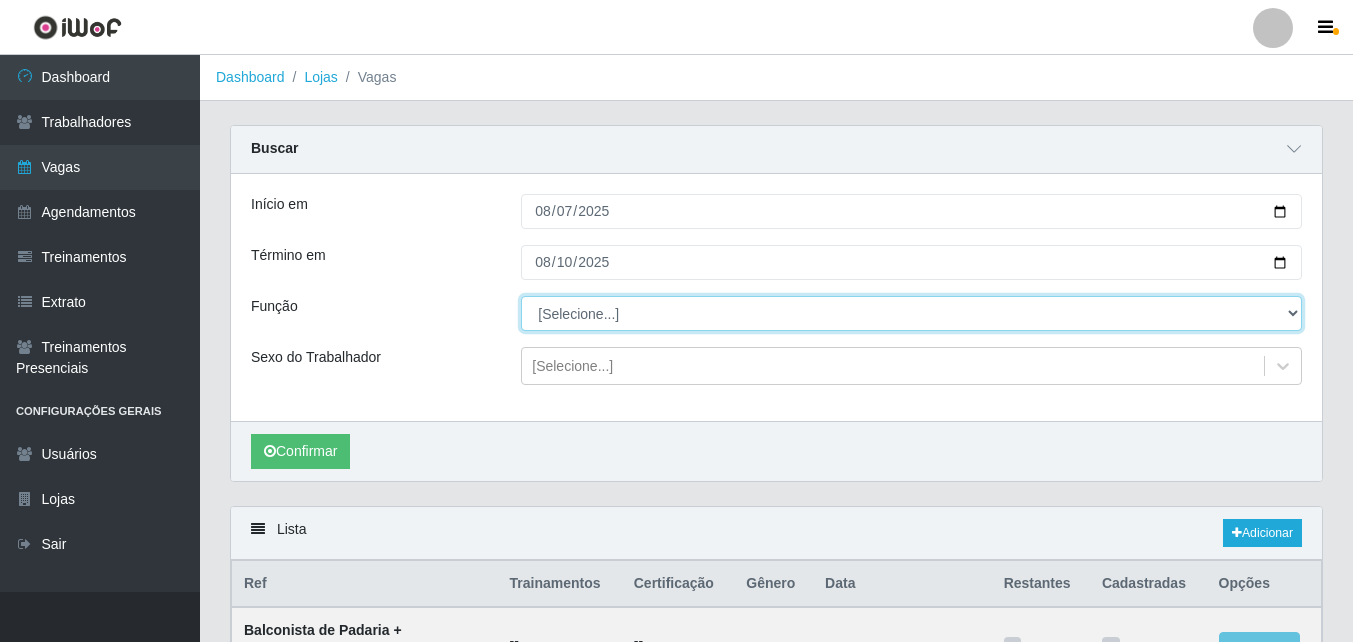click on "[Selecione...] ASG ASG + ASG ++ Auxiliar de Estoque Auxiliar de Estoque + Auxiliar de Estoque ++ Auxiliar de Sushiman Auxiliar de Sushiman+ Auxiliar de Sushiman++ Balconista de Açougue  Balconista de Açougue + Balconista de Açougue ++ Balconista de Frios Balconista de Frios + Balconista de Frios ++ Balconista de Padaria  Balconista de Padaria + Balconista de Padaria ++ Embalador Embalador + Embalador ++ Operador de Caixa Operador de Caixa + Operador de Caixa ++ Repositor  Repositor + Repositor ++ Repositor de Hortifruti Repositor de Hortifruti + Repositor de Hortifruti ++" at bounding box center (911, 313) 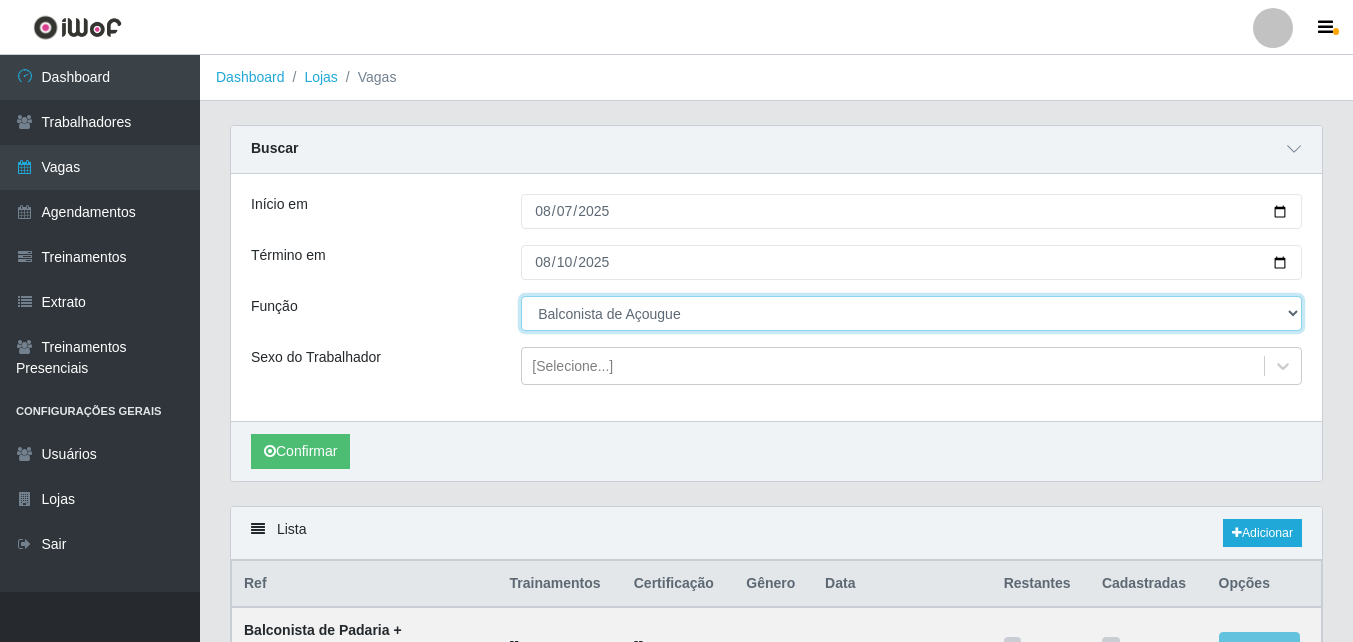 click on "[Selecione...] ASG ASG + ASG ++ Auxiliar de Estoque Auxiliar de Estoque + Auxiliar de Estoque ++ Auxiliar de Sushiman Auxiliar de Sushiman+ Auxiliar de Sushiman++ Balconista de Açougue  Balconista de Açougue + Balconista de Açougue ++ Balconista de Frios Balconista de Frios + Balconista de Frios ++ Balconista de Padaria  Balconista de Padaria + Balconista de Padaria ++ Embalador Embalador + Embalador ++ Operador de Caixa Operador de Caixa + Operador de Caixa ++ Repositor  Repositor + Repositor ++ Repositor de Hortifruti Repositor de Hortifruti + Repositor de Hortifruti ++" at bounding box center [911, 313] 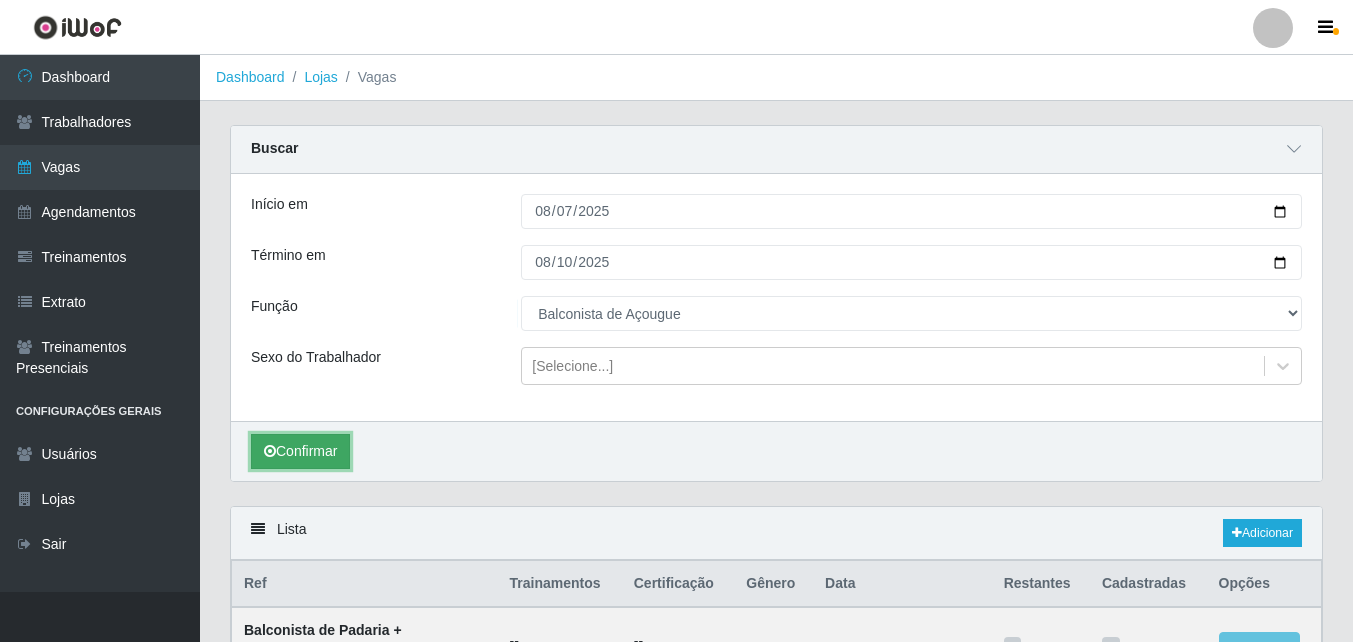 click on "Confirmar" at bounding box center (300, 451) 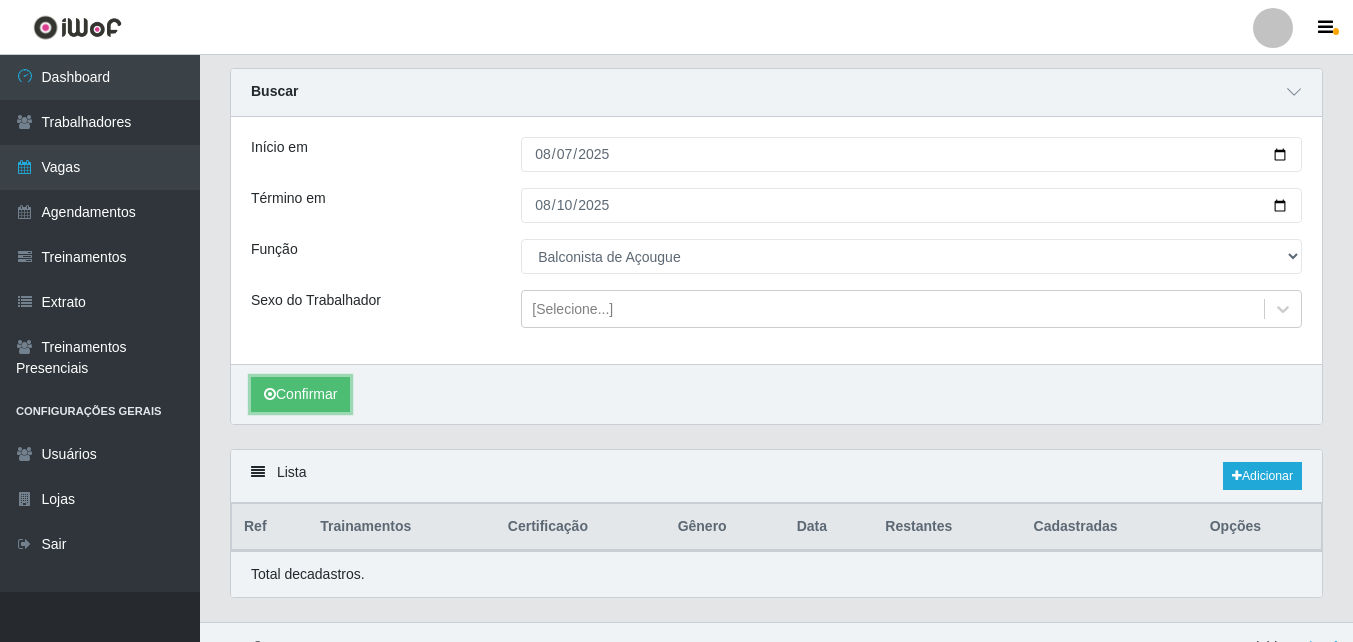 scroll, scrollTop: 88, scrollLeft: 0, axis: vertical 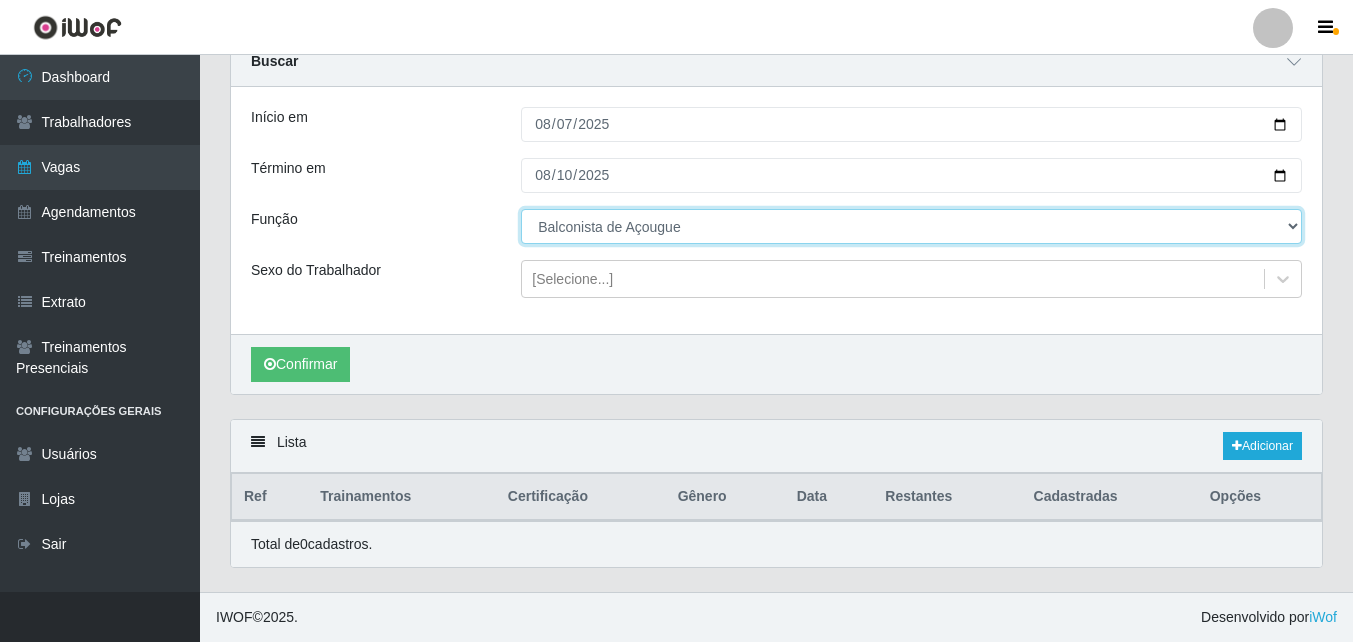 click on "[Selecione...] ASG ASG + ASG ++ Auxiliar de Estoque Auxiliar de Estoque + Auxiliar de Estoque ++ Auxiliar de Sushiman Auxiliar de Sushiman+ Auxiliar de Sushiman++ Balconista de Açougue  Balconista de Açougue + Balconista de Açougue ++ Balconista de Frios Balconista de Frios + Balconista de Frios ++ Balconista de Padaria  Balconista de Padaria + Balconista de Padaria ++ Embalador Embalador + Embalador ++ Operador de Caixa Operador de Caixa + Operador de Caixa ++ Repositor  Repositor + Repositor ++ Repositor de Hortifruti Repositor de Hortifruti + Repositor de Hortifruti ++" at bounding box center [911, 226] 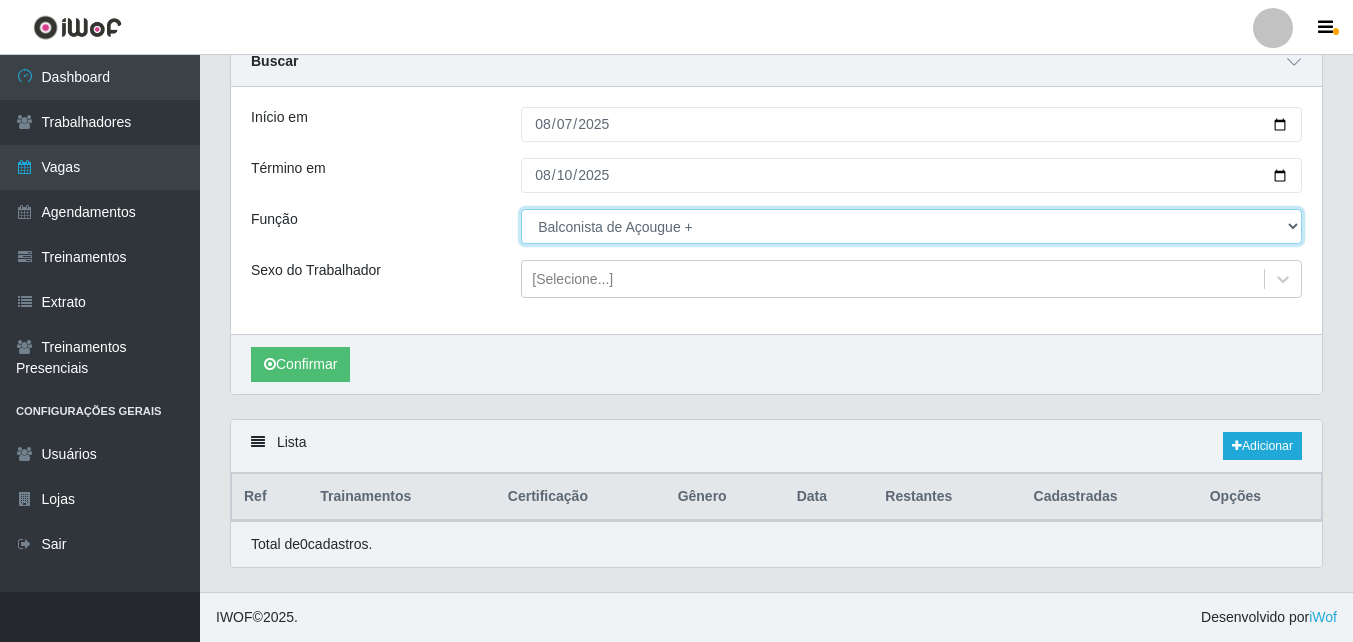 click on "[Selecione...] ASG ASG + ASG ++ Auxiliar de Estoque Auxiliar de Estoque + Auxiliar de Estoque ++ Auxiliar de Sushiman Auxiliar de Sushiman+ Auxiliar de Sushiman++ Balconista de Açougue  Balconista de Açougue + Balconista de Açougue ++ Balconista de Frios Balconista de Frios + Balconista de Frios ++ Balconista de Padaria  Balconista de Padaria + Balconista de Padaria ++ Embalador Embalador + Embalador ++ Operador de Caixa Operador de Caixa + Operador de Caixa ++ Repositor  Repositor + Repositor ++ Repositor de Hortifruti Repositor de Hortifruti + Repositor de Hortifruti ++" at bounding box center (911, 226) 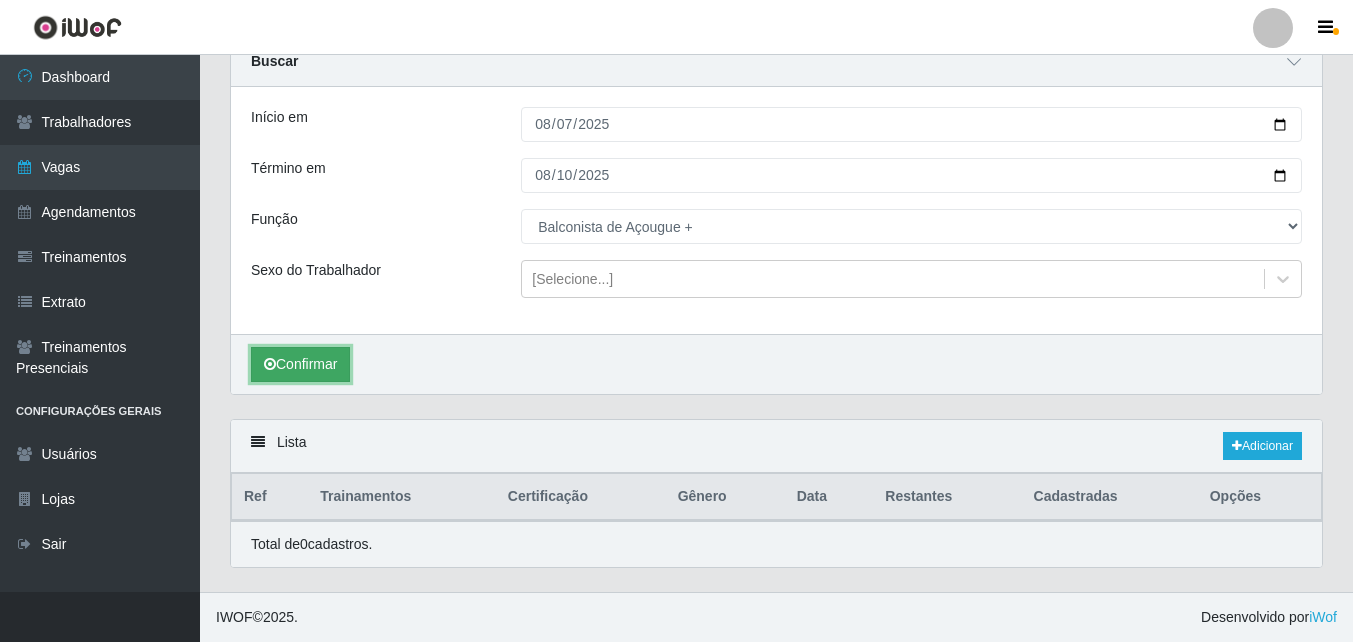 click on "Confirmar" at bounding box center [300, 364] 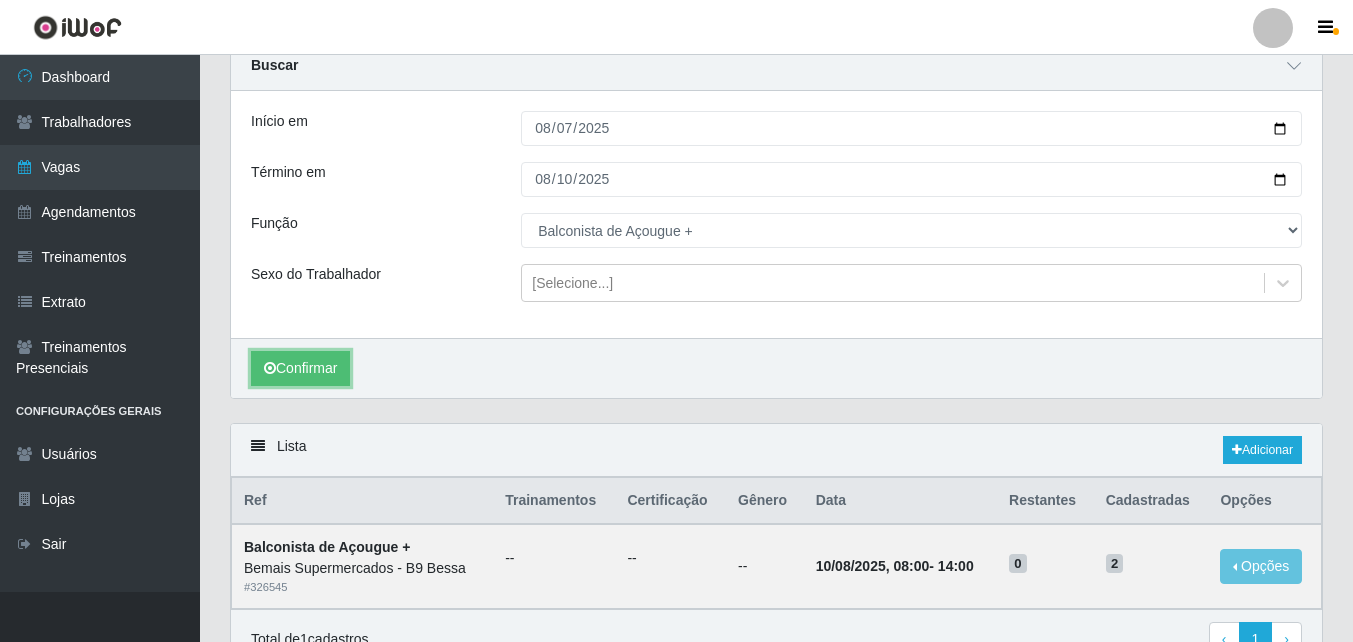 scroll, scrollTop: 0, scrollLeft: 0, axis: both 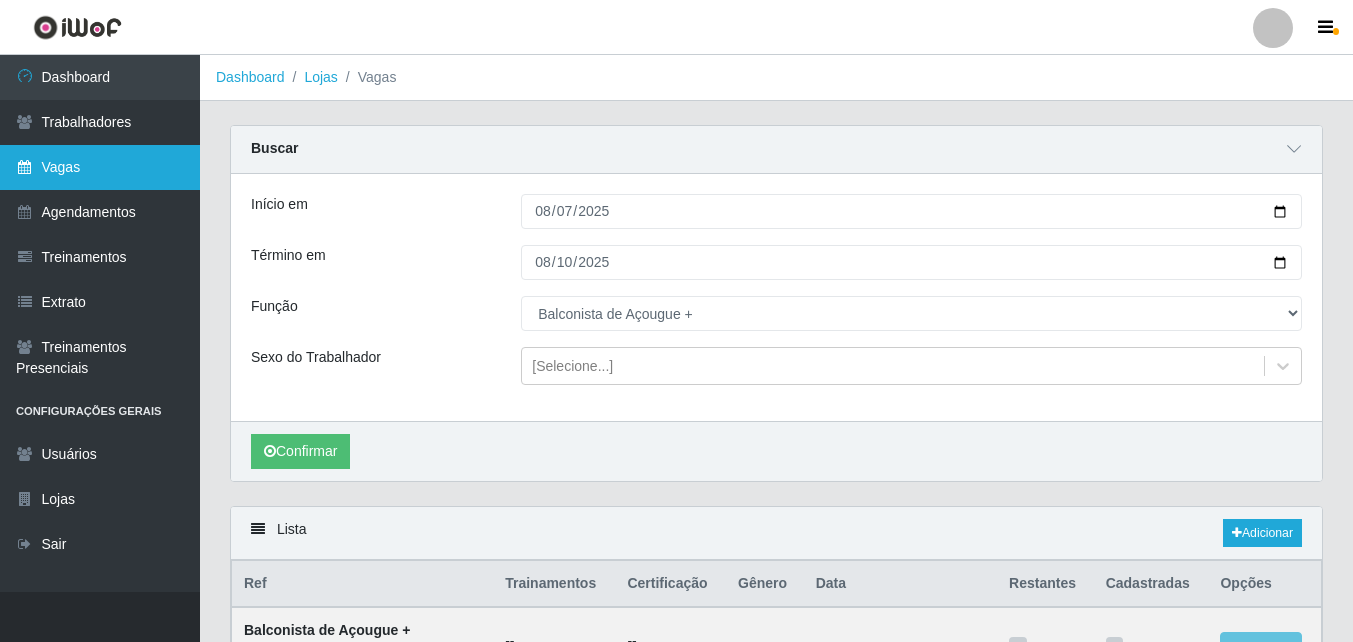 click on "Vagas" at bounding box center (100, 167) 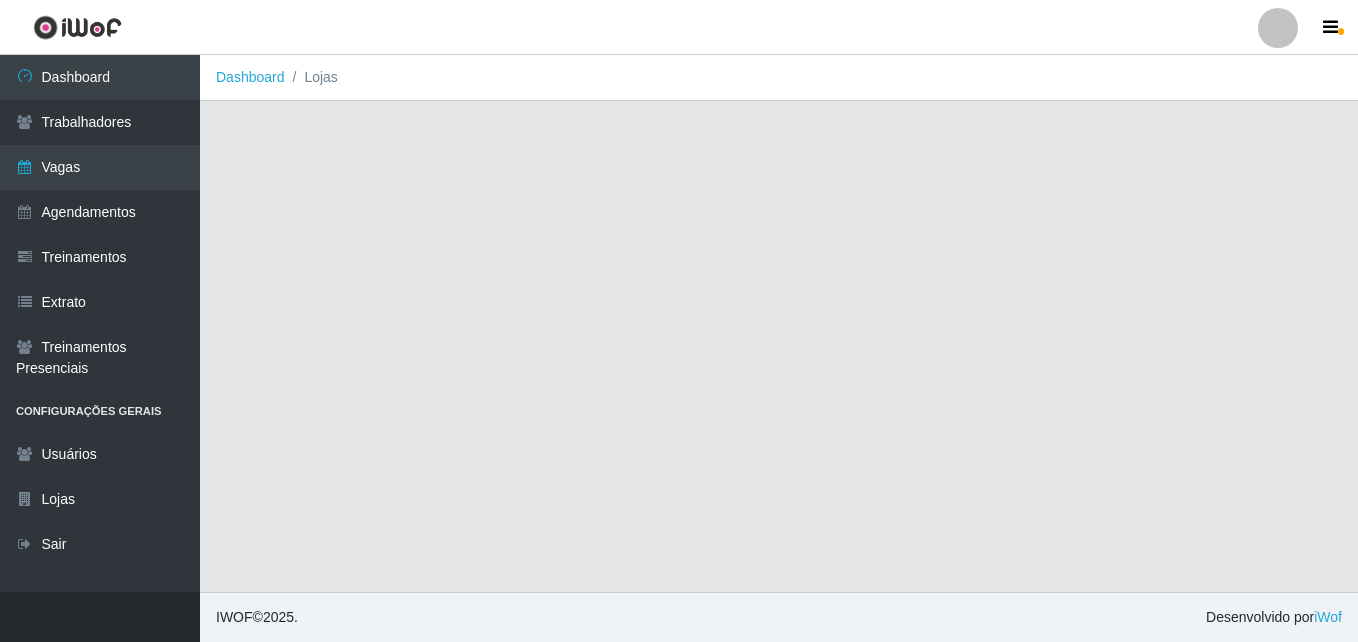 click on "Dashboard Lojas" at bounding box center (779, 323) 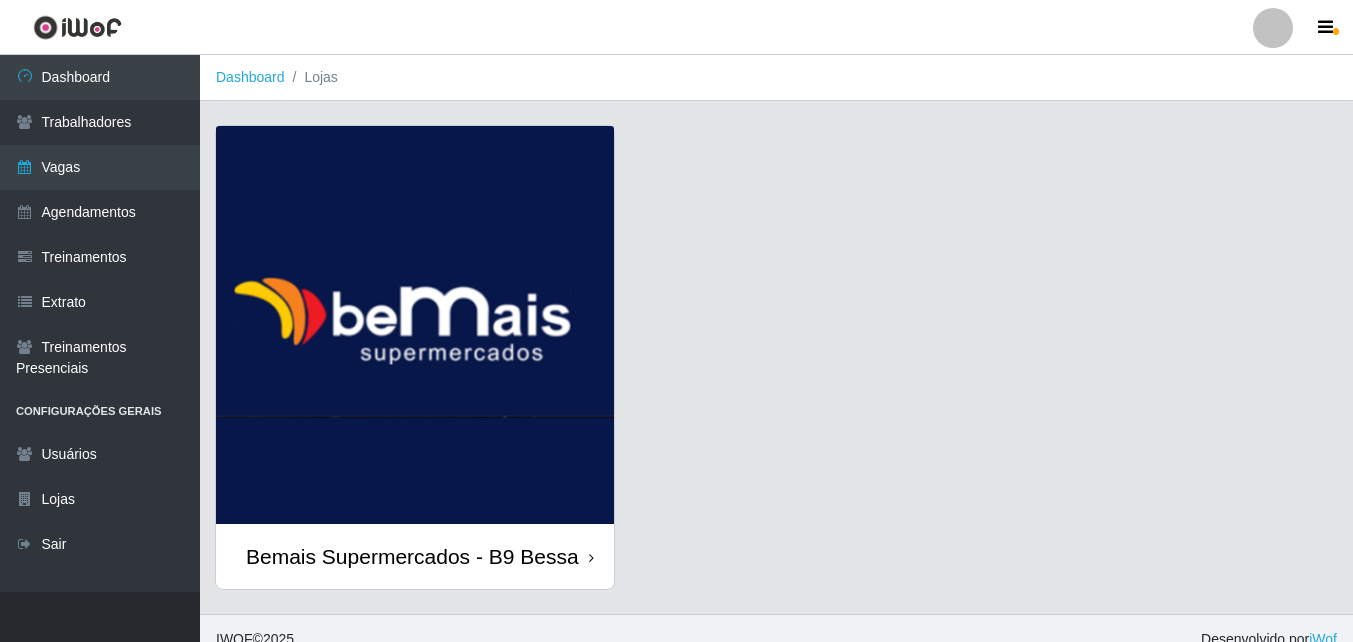 click at bounding box center [415, 325] 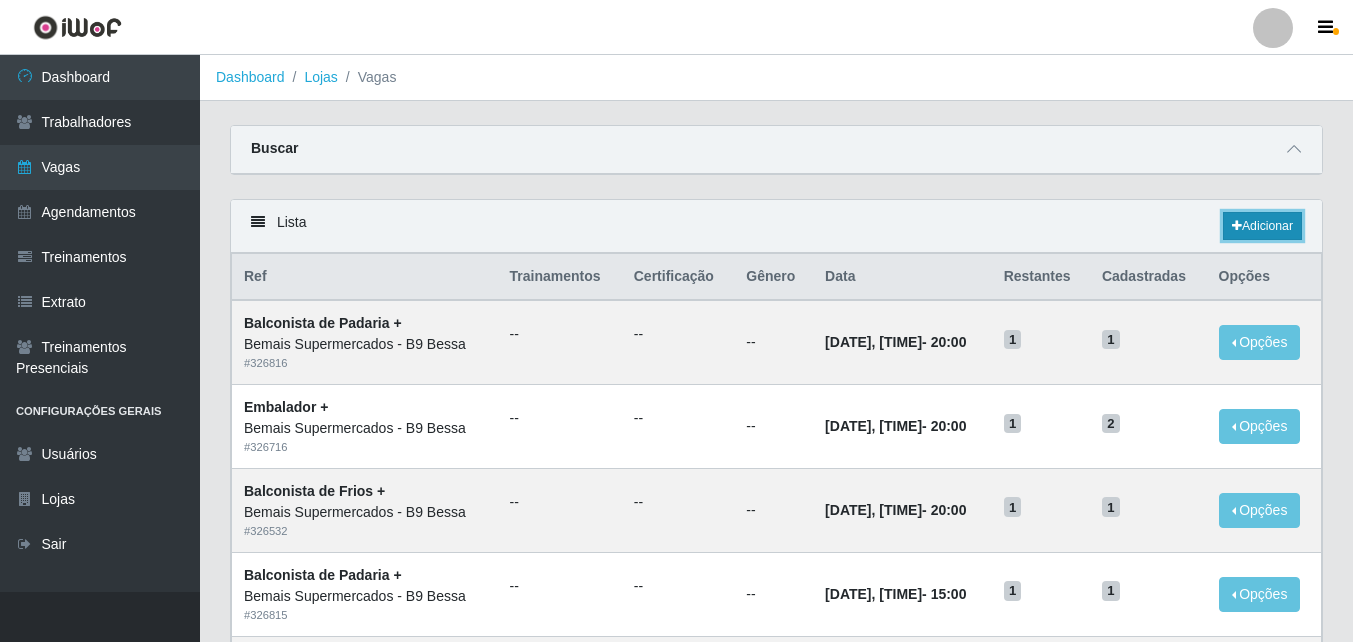 click on "Adicionar" at bounding box center [1262, 226] 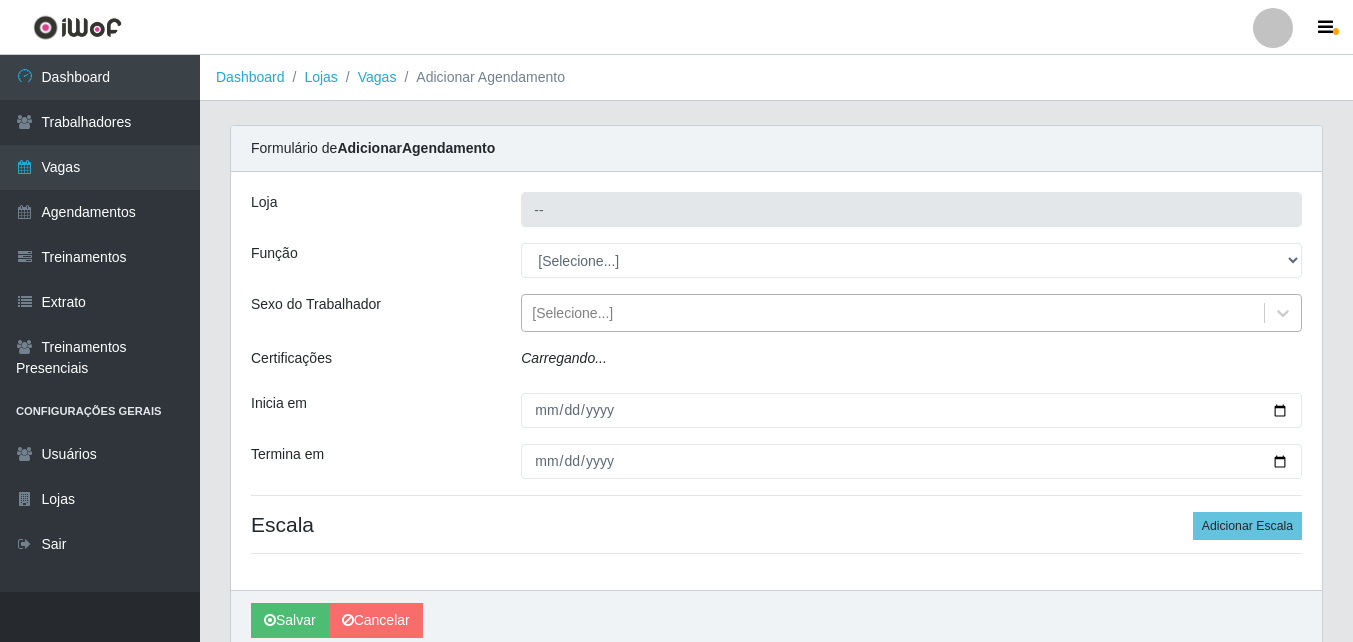 type on "Bemais Supermercados - B9 Bessa" 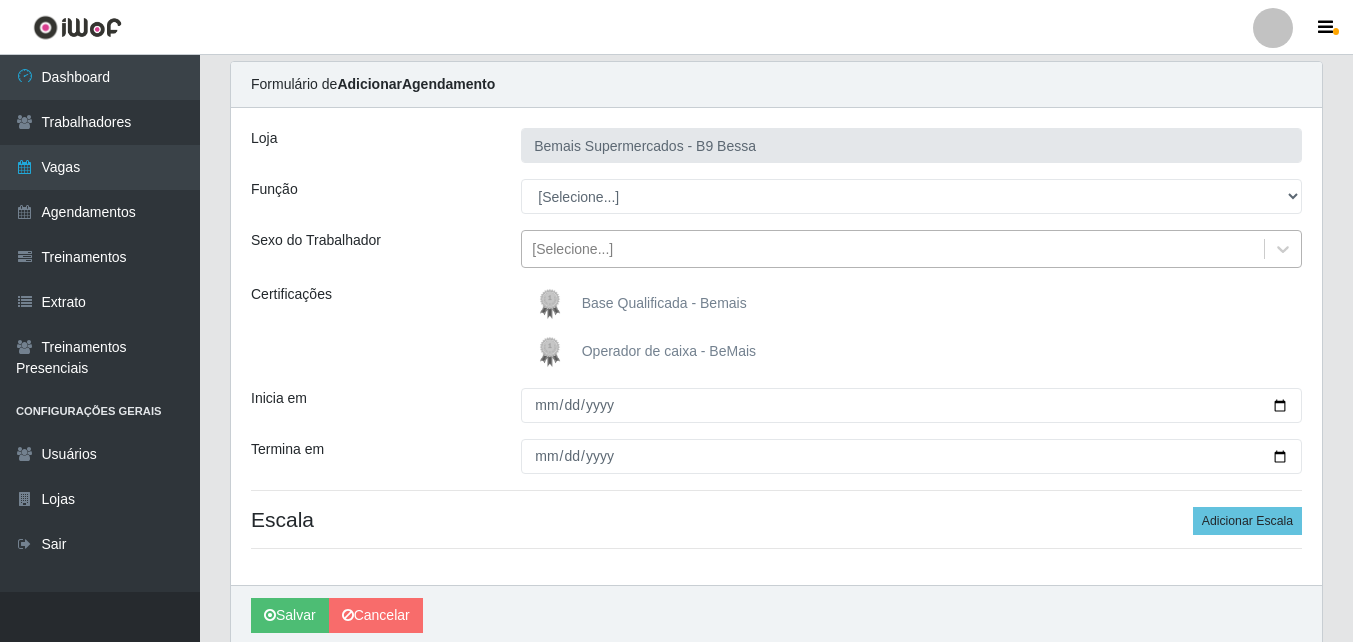 scroll, scrollTop: 100, scrollLeft: 0, axis: vertical 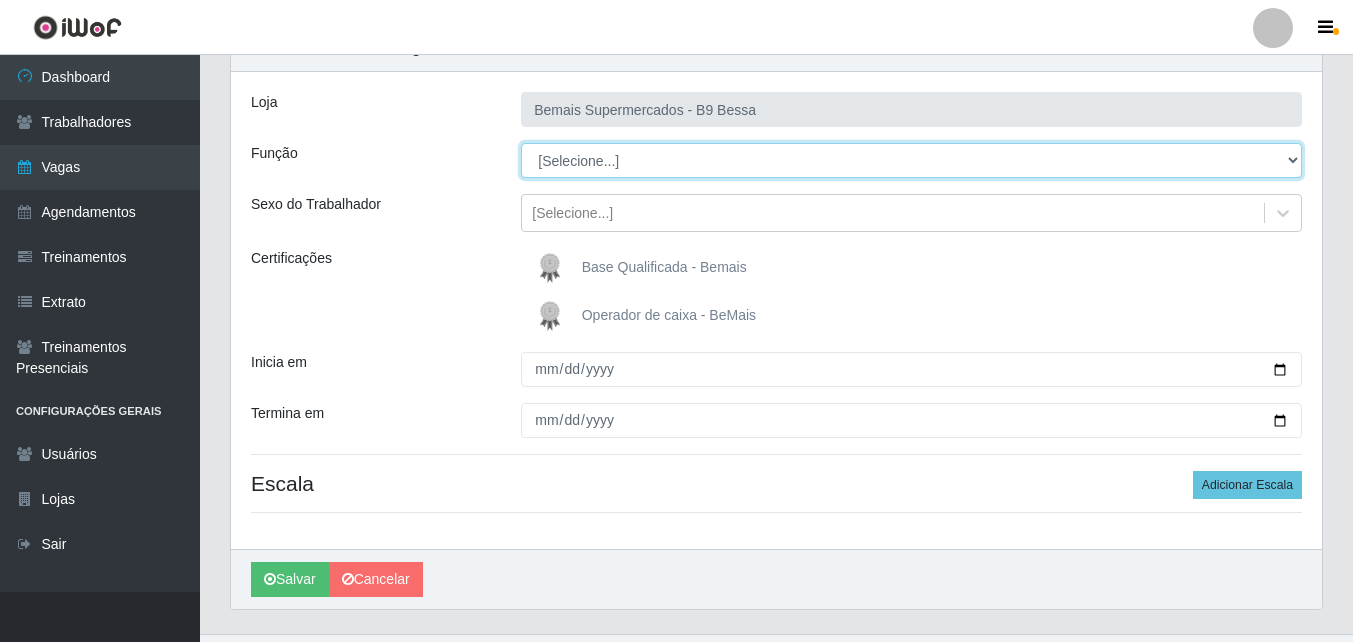 click on "[Selecione...] ASG ASG + ASG ++ Auxiliar de Estoque Auxiliar de Estoque + Auxiliar de Estoque ++ Auxiliar de Sushiman Auxiliar de Sushiman+ Auxiliar de Sushiman++ Balconista de Açougue  Balconista de Açougue + Balconista de Açougue ++ Balconista de Frios Balconista de Frios + Balconista de Frios ++ Balconista de Padaria  Balconista de Padaria + Balconista de Padaria ++ Embalador Embalador + Embalador ++ Operador de Caixa Operador de Caixa + Operador de Caixa ++ Repositor  Repositor + Repositor ++ Repositor de Hortifruti Repositor de Hortifruti + Repositor de Hortifruti ++" at bounding box center [911, 160] 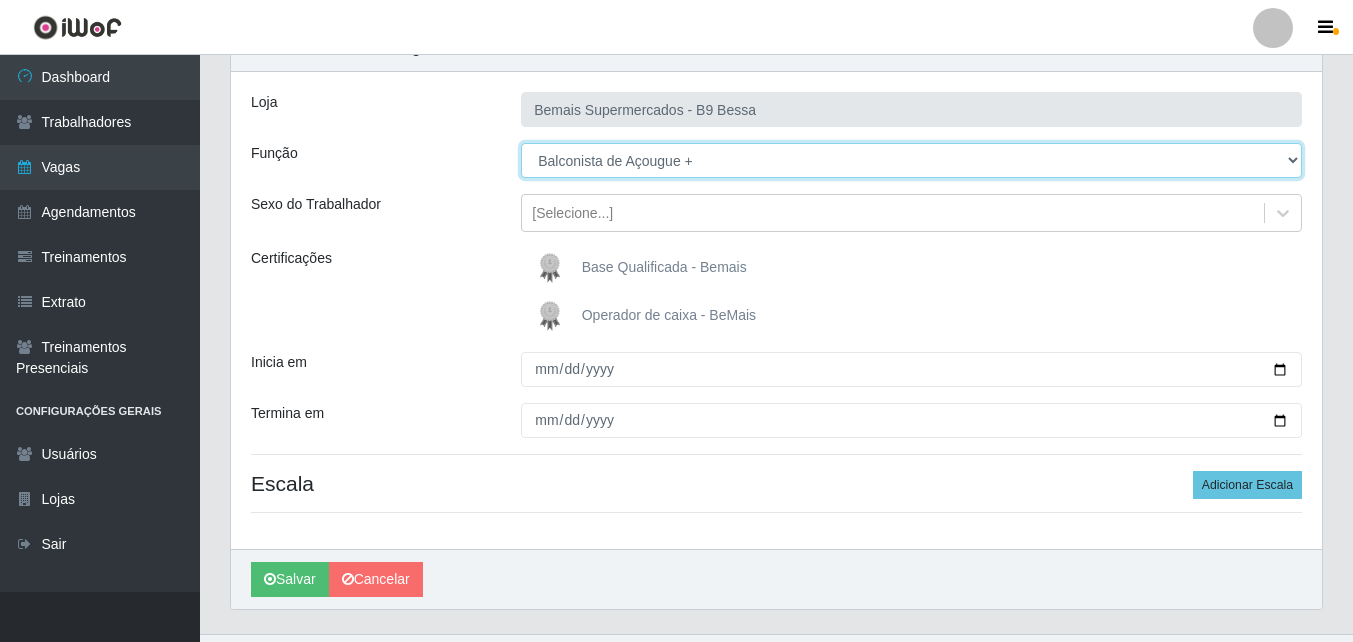 click on "[Selecione...] ASG ASG + ASG ++ Auxiliar de Estoque Auxiliar de Estoque + Auxiliar de Estoque ++ Auxiliar de Sushiman Auxiliar de Sushiman+ Auxiliar de Sushiman++ Balconista de Açougue  Balconista de Açougue + Balconista de Açougue ++ Balconista de Frios Balconista de Frios + Balconista de Frios ++ Balconista de Padaria  Balconista de Padaria + Balconista de Padaria ++ Embalador Embalador + Embalador ++ Operador de Caixa Operador de Caixa + Operador de Caixa ++ Repositor  Repositor + Repositor ++ Repositor de Hortifruti Repositor de Hortifruti + Repositor de Hortifruti ++" at bounding box center (911, 160) 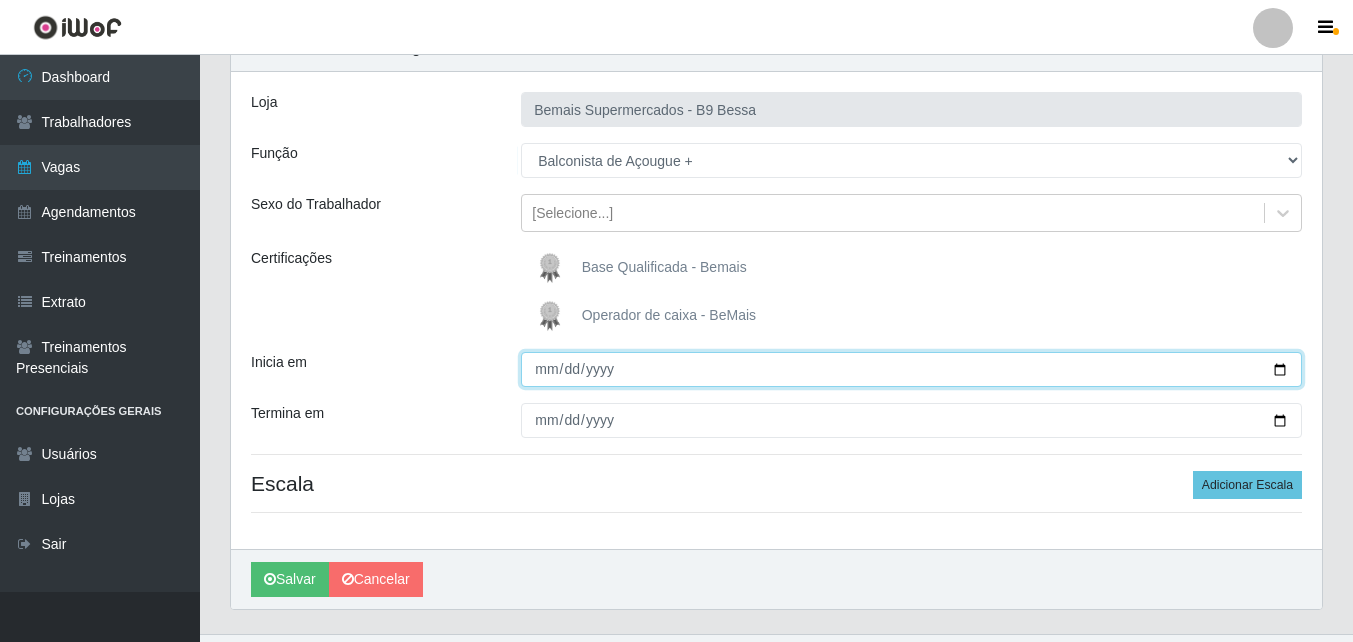 click on "Inicia em" at bounding box center (911, 369) 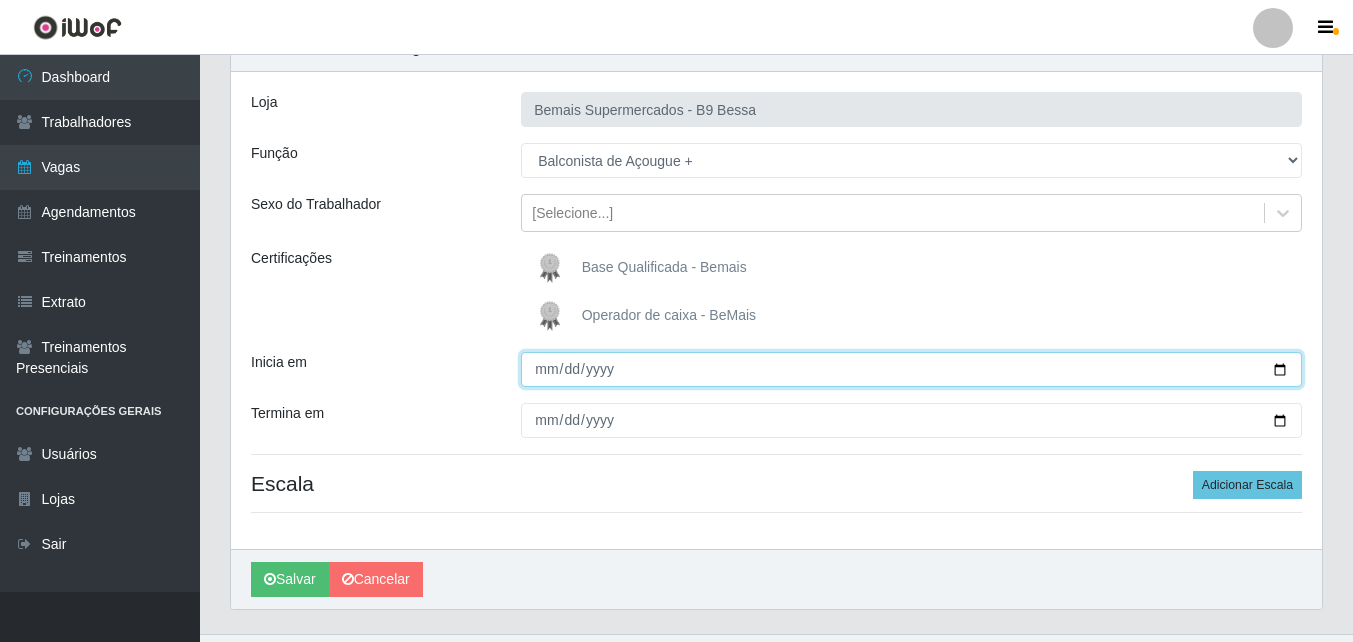 type on "2025-08-08" 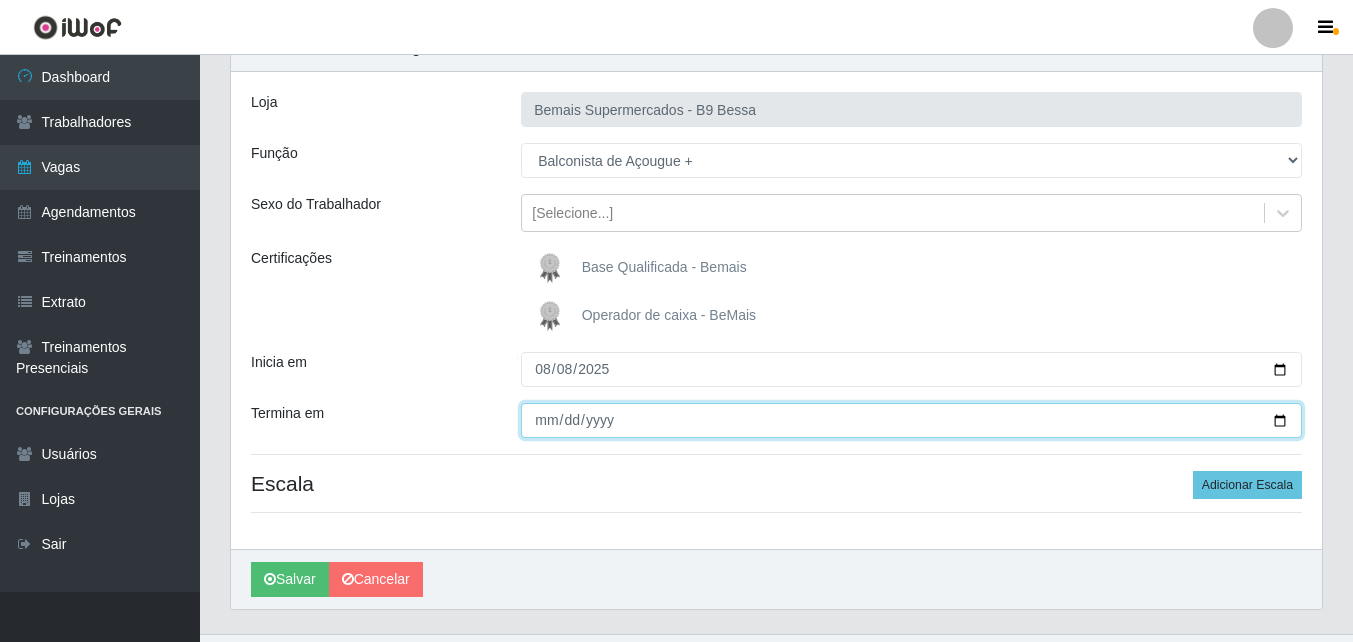 click on "Termina em" at bounding box center [911, 420] 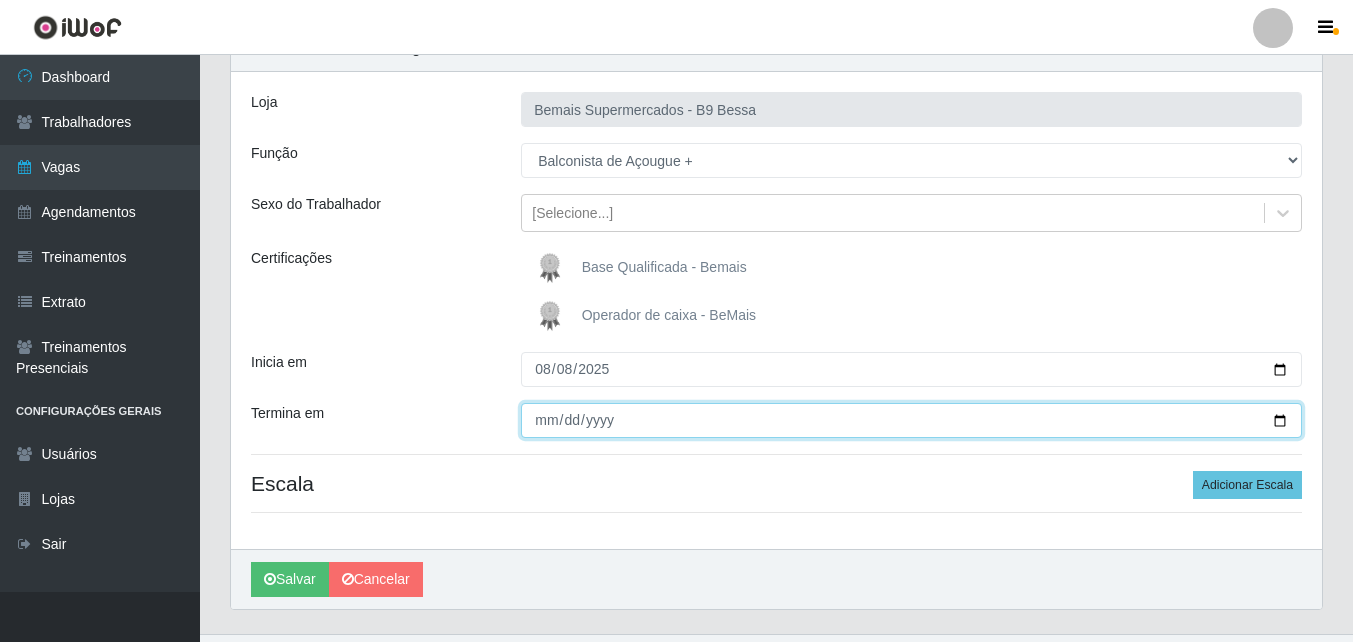 type on "2025-08-09" 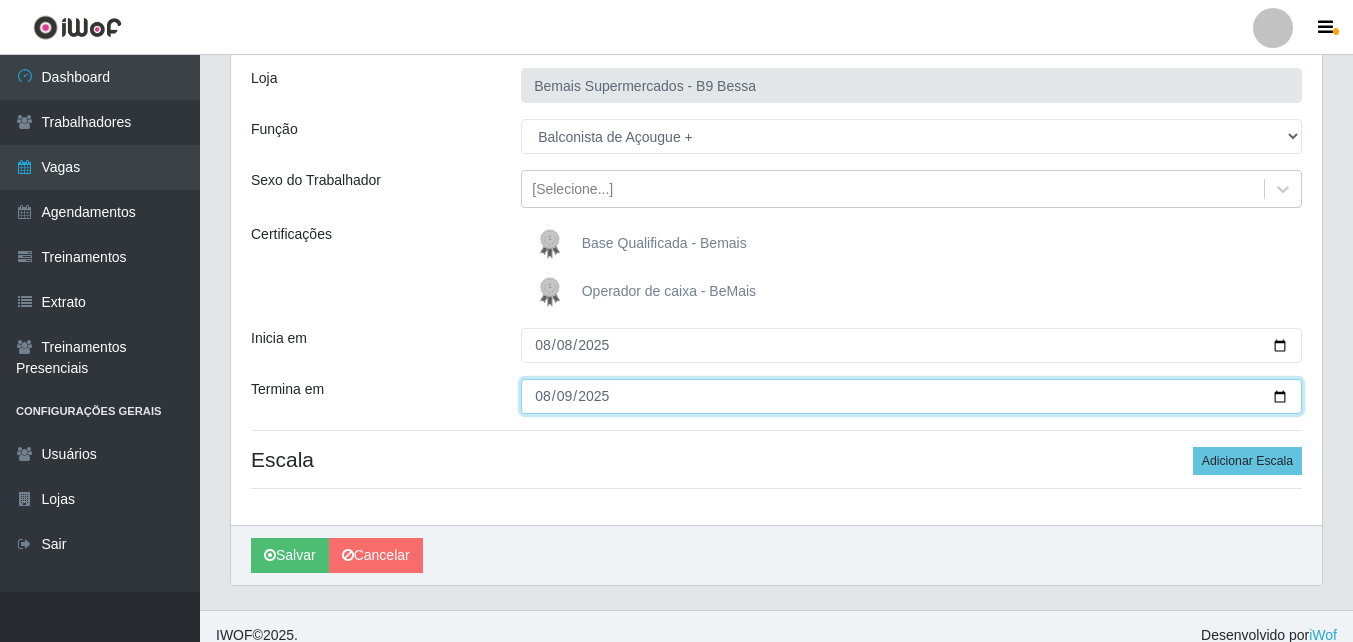 scroll, scrollTop: 142, scrollLeft: 0, axis: vertical 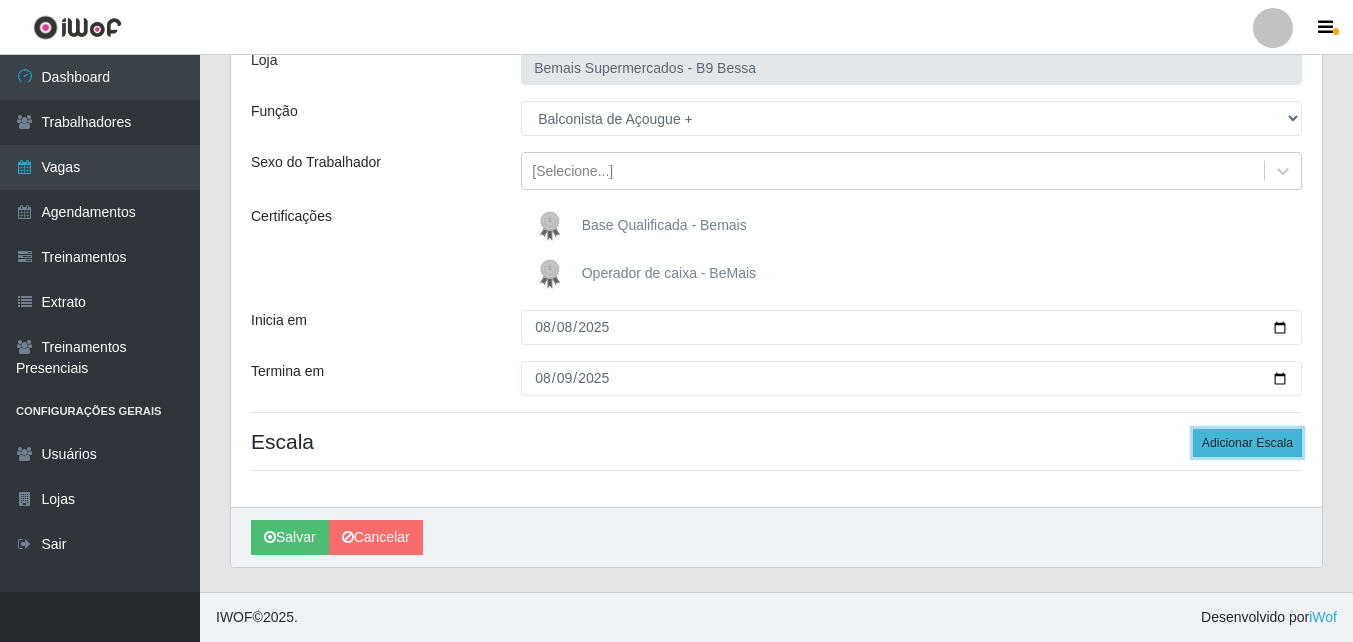 click on "Adicionar Escala" at bounding box center (1247, 443) 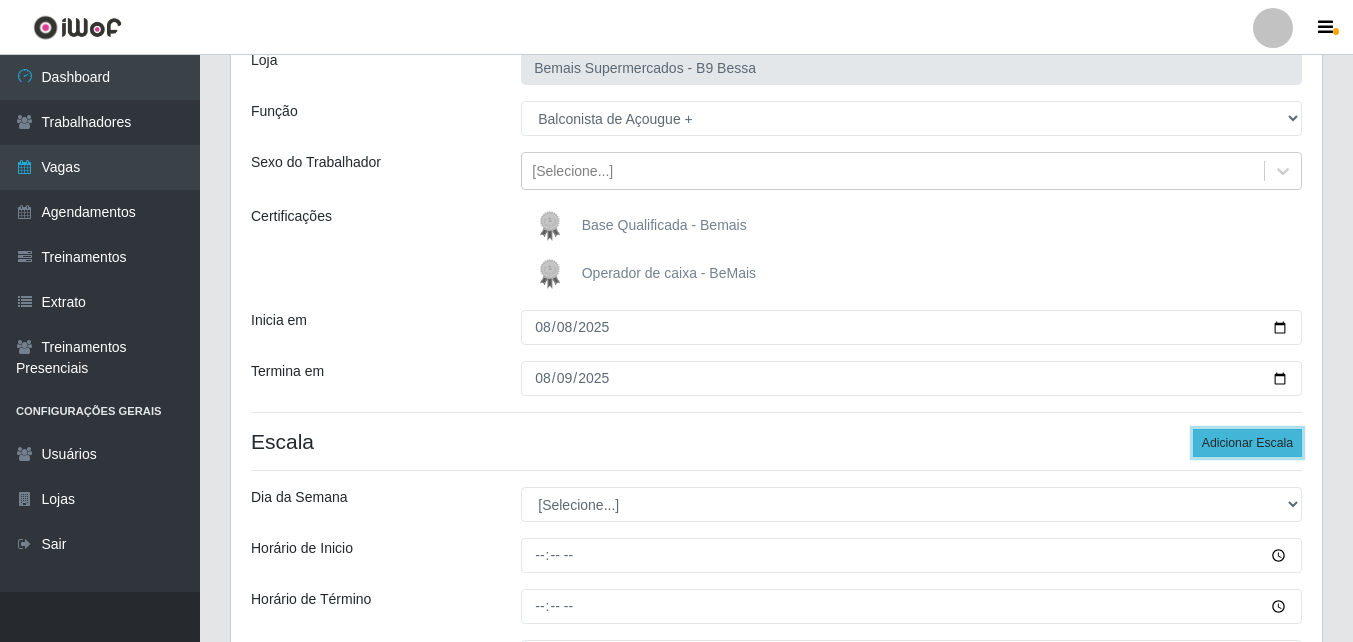 click on "Adicionar Escala" at bounding box center [1247, 443] 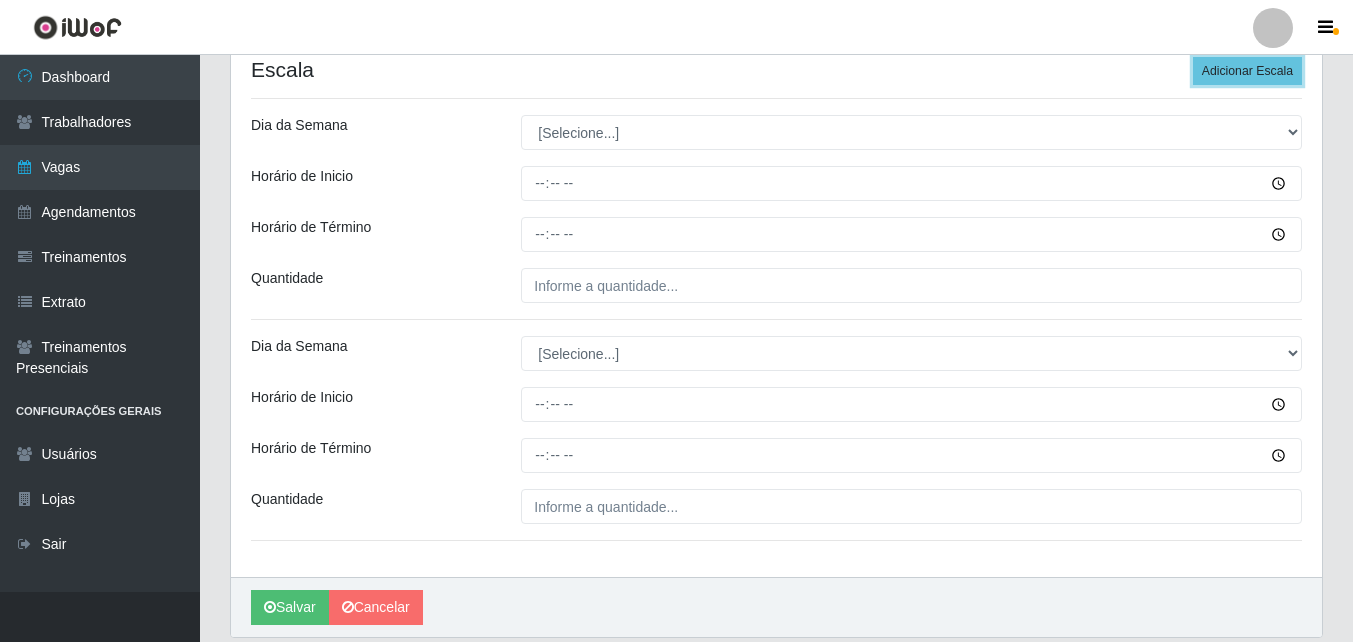 scroll, scrollTop: 384, scrollLeft: 0, axis: vertical 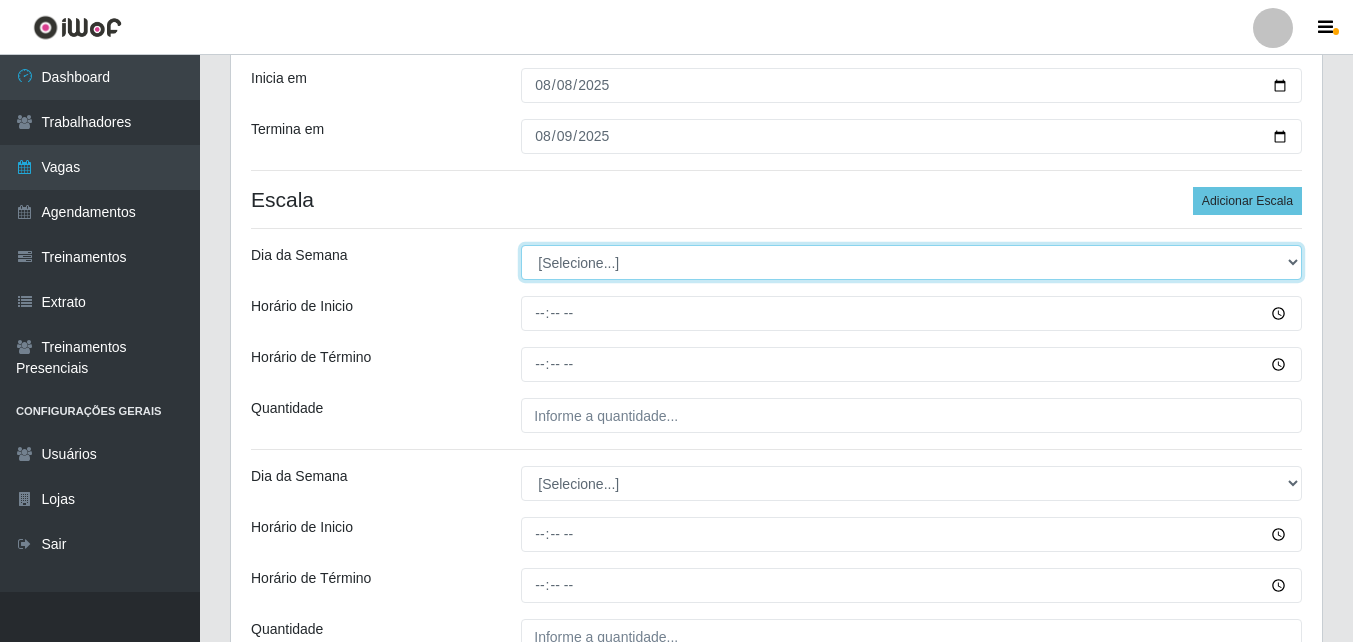 click on "[Selecione...] Segunda Terça Quarta Quinta Sexta Sábado Domingo" at bounding box center (911, 262) 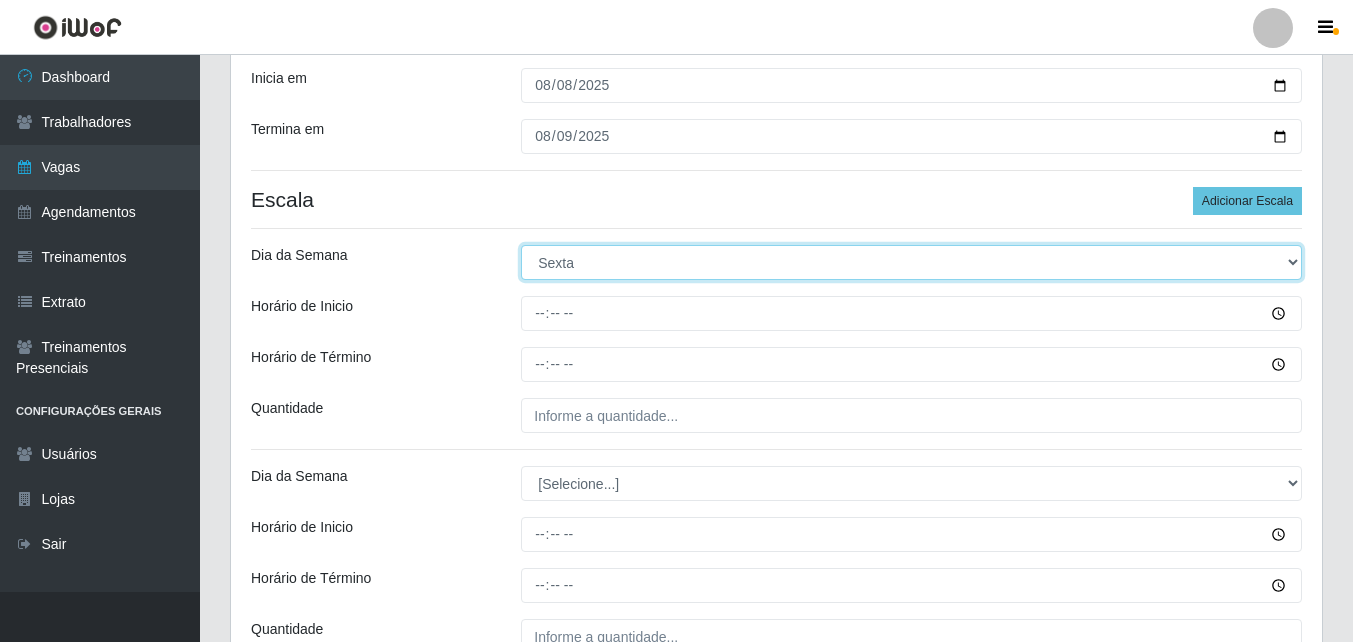click on "[Selecione...] Segunda Terça Quarta Quinta Sexta Sábado Domingo" at bounding box center [911, 262] 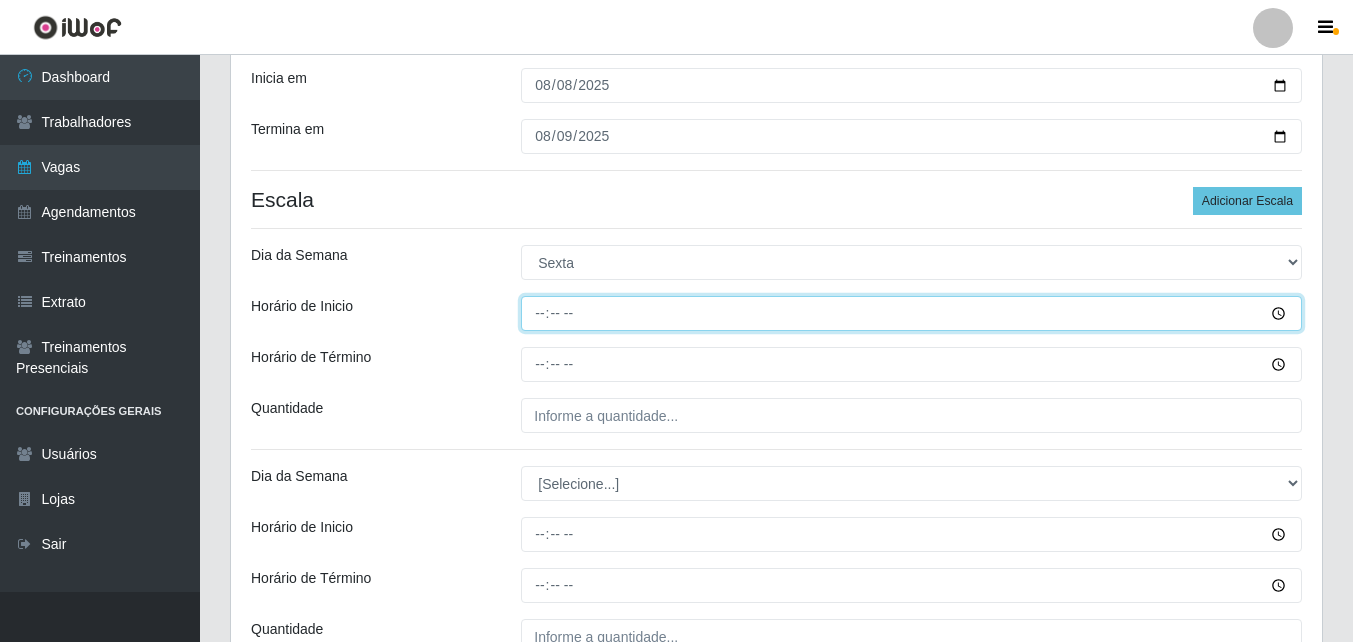 click on "Horário de Inicio" at bounding box center [911, 313] 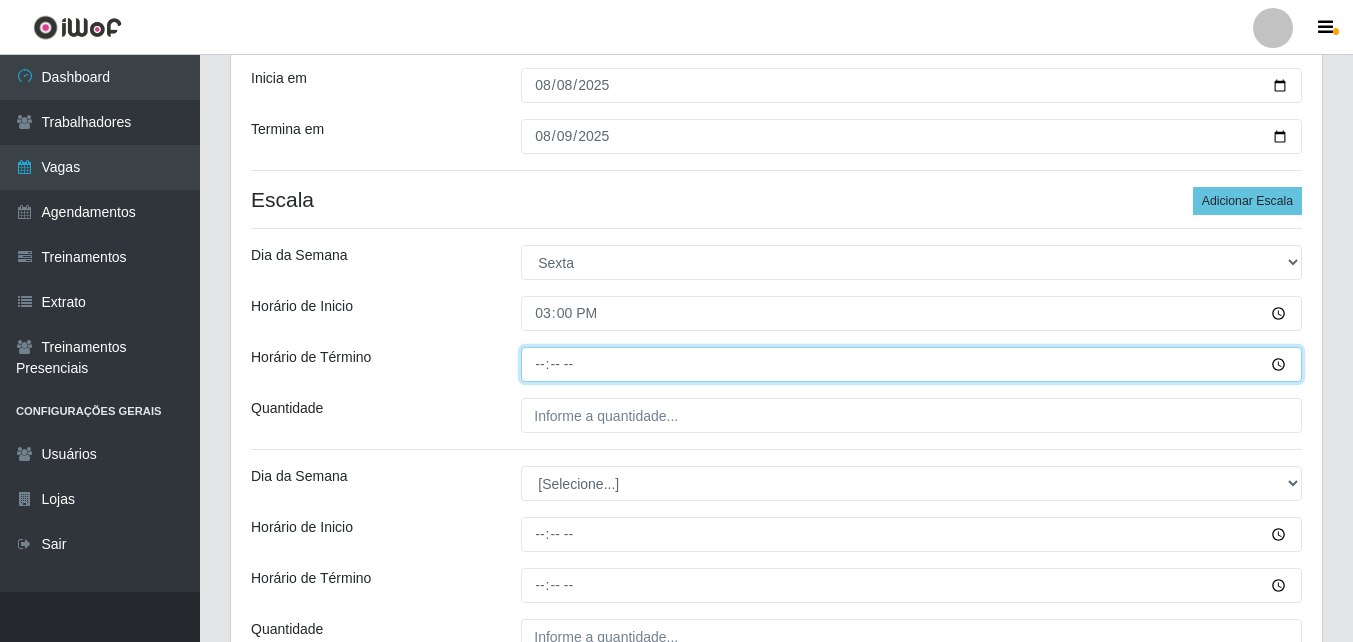 click on "Horário de Término" at bounding box center (911, 364) 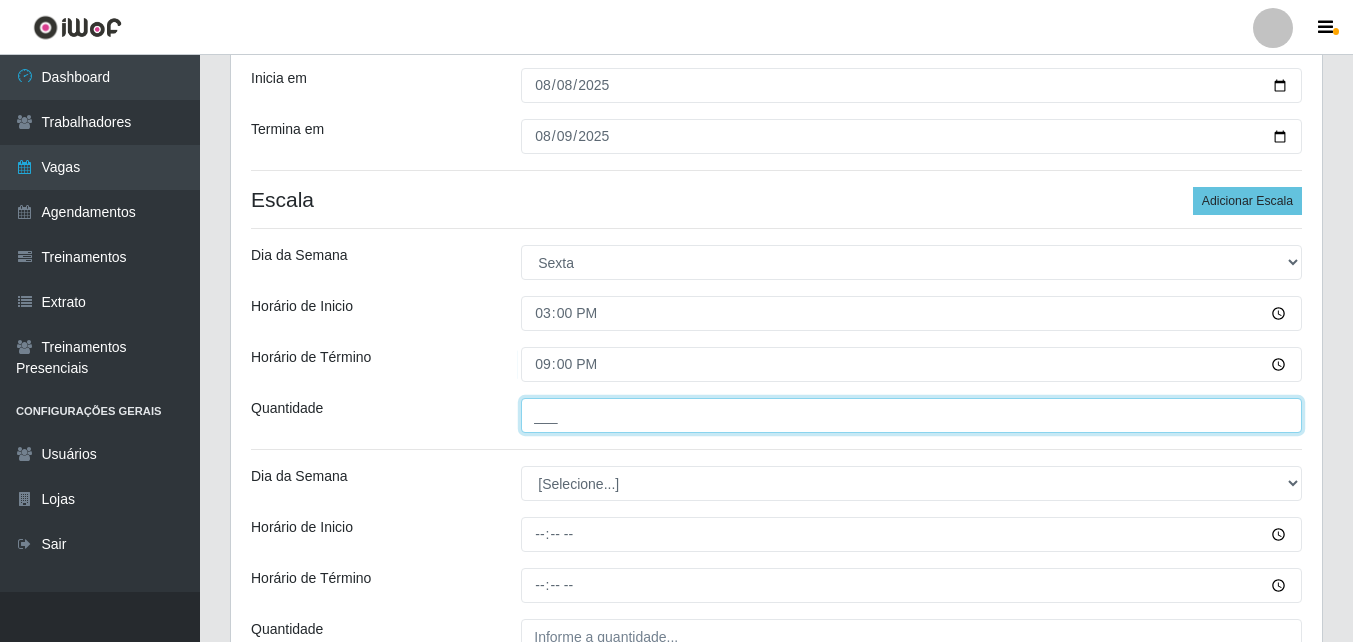 click on "___" at bounding box center (911, 415) 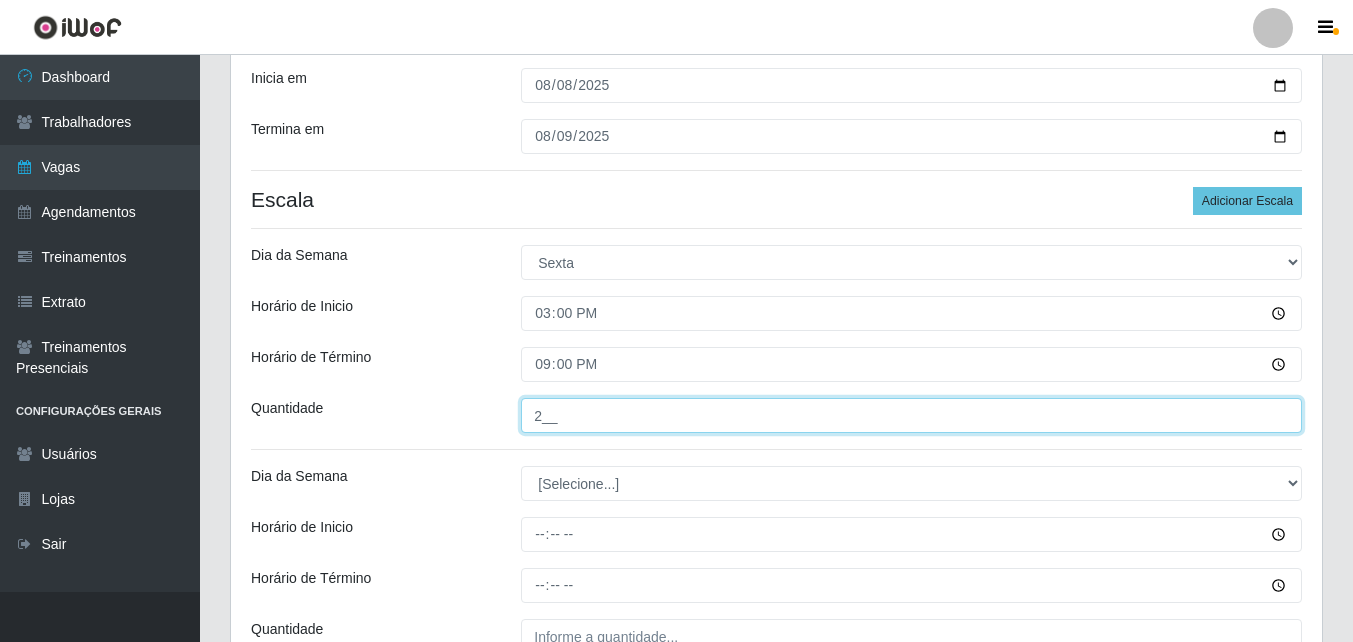 type on "2__" 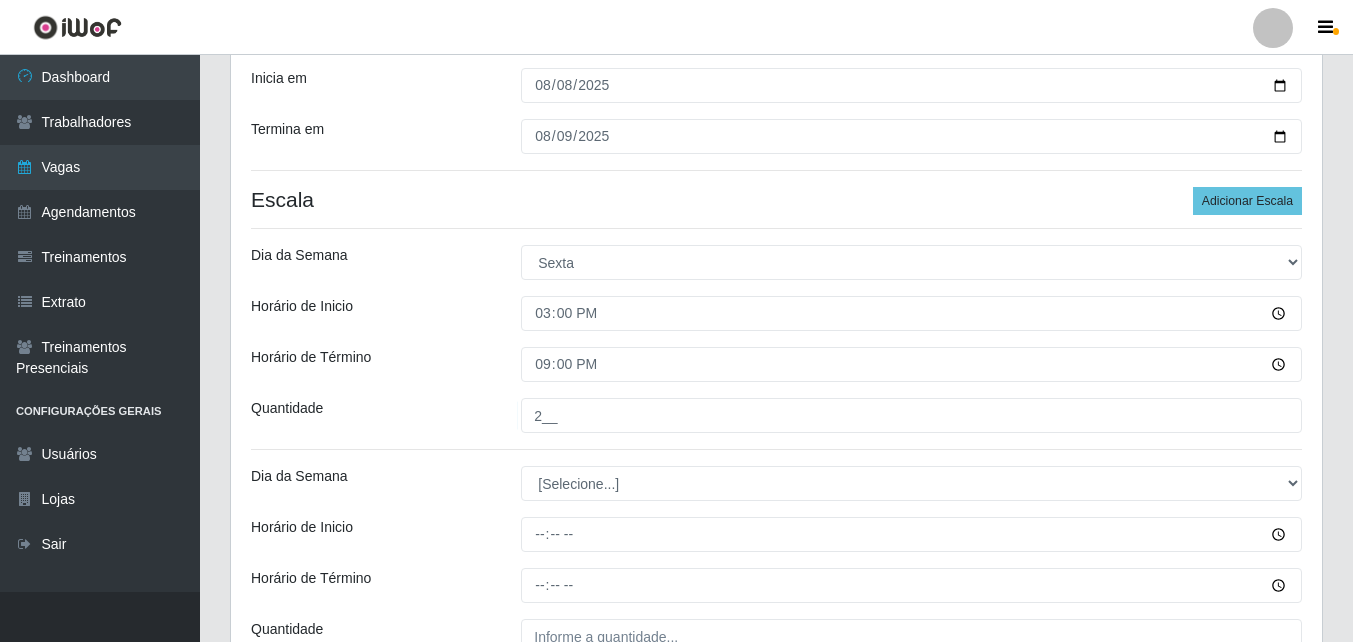 click on "Quantidade" at bounding box center [371, 415] 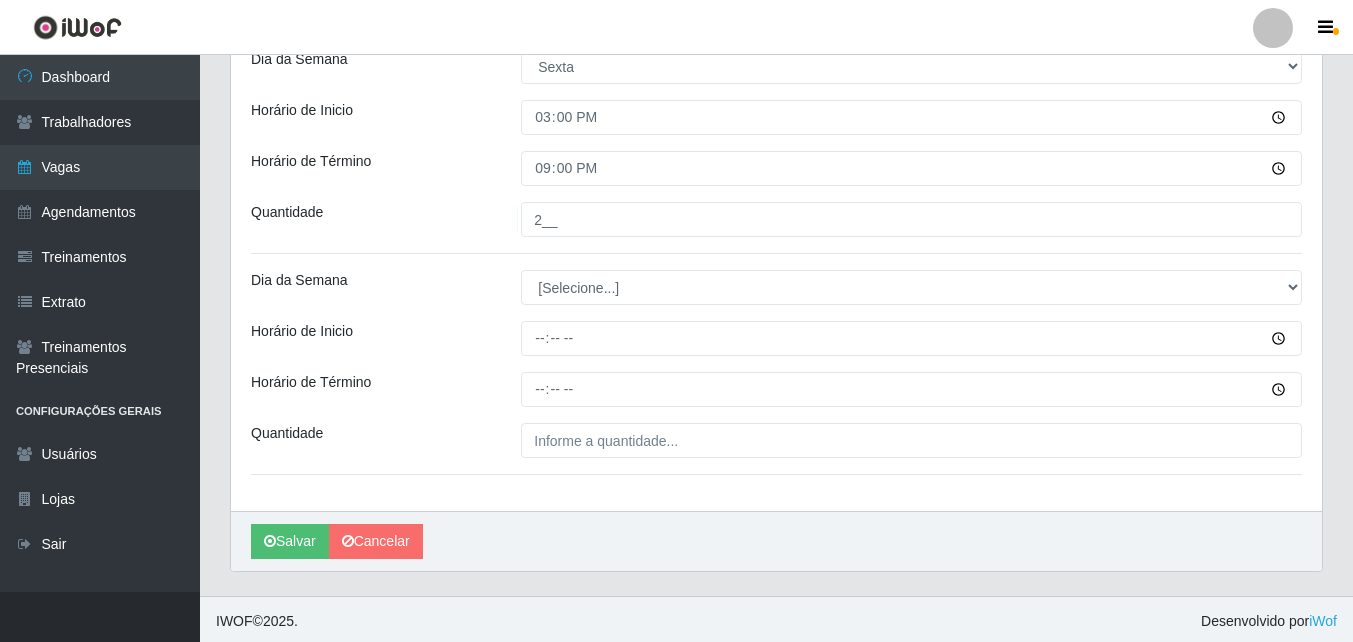 scroll, scrollTop: 584, scrollLeft: 0, axis: vertical 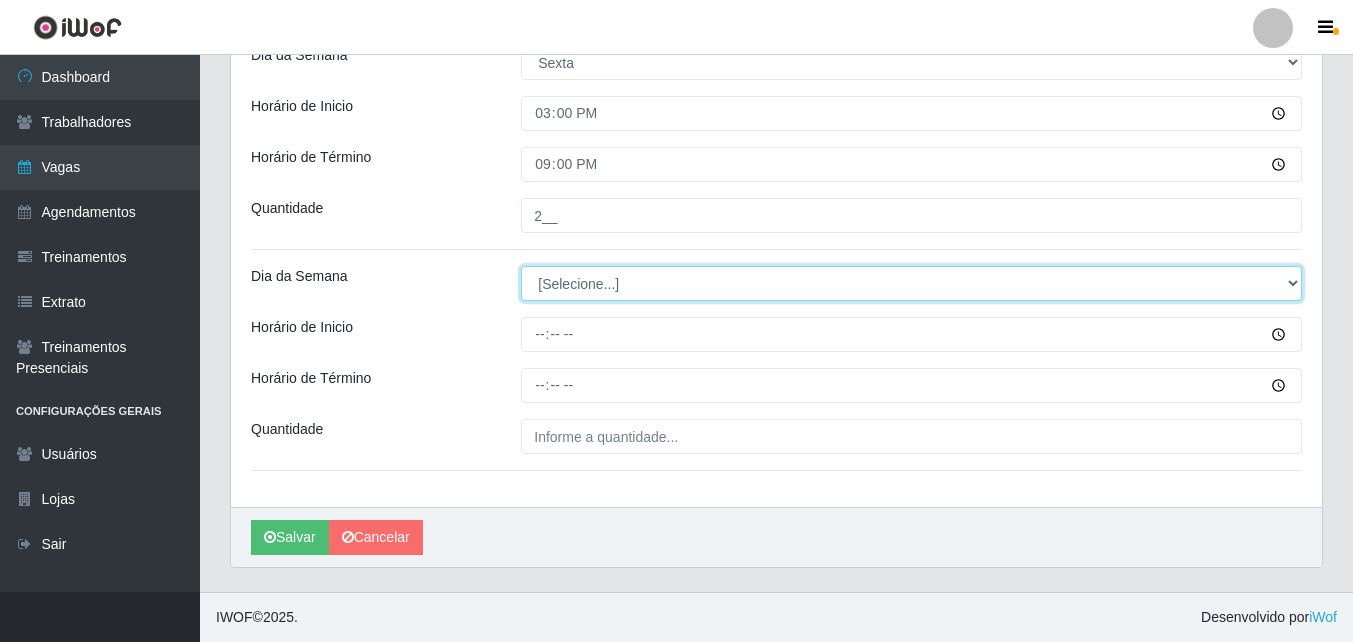 click on "[Selecione...] Segunda Terça Quarta Quinta Sexta Sábado Domingo" at bounding box center [911, 283] 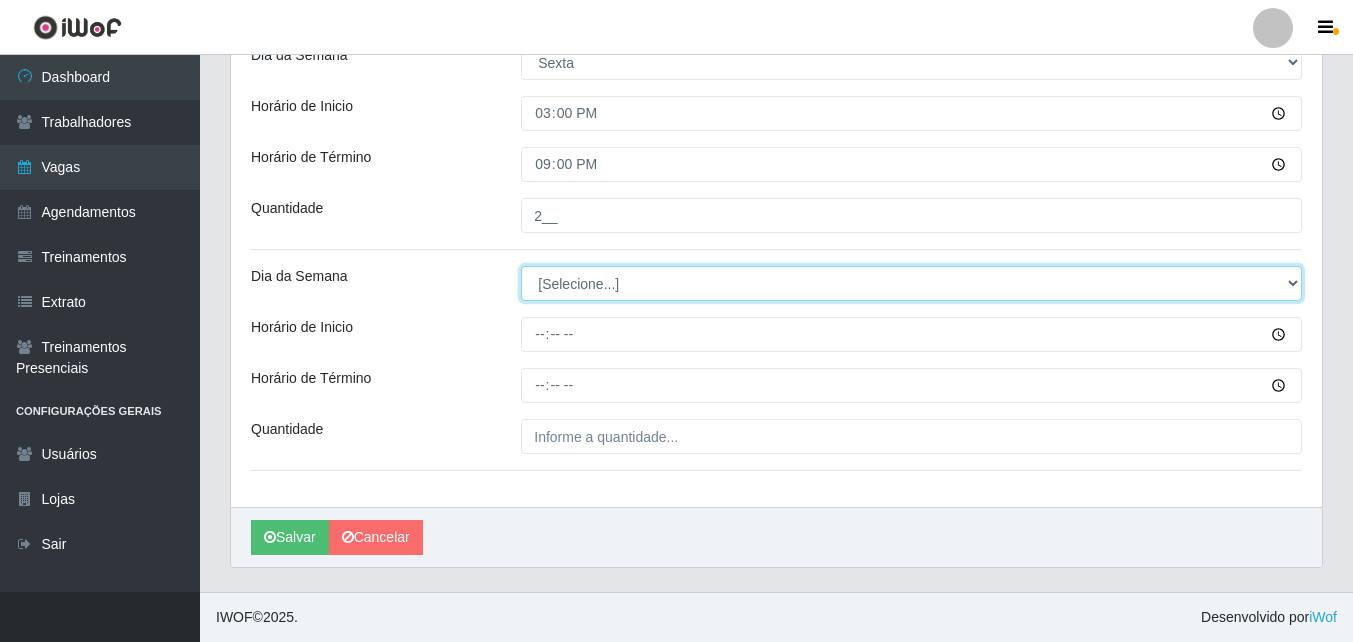 select on "6" 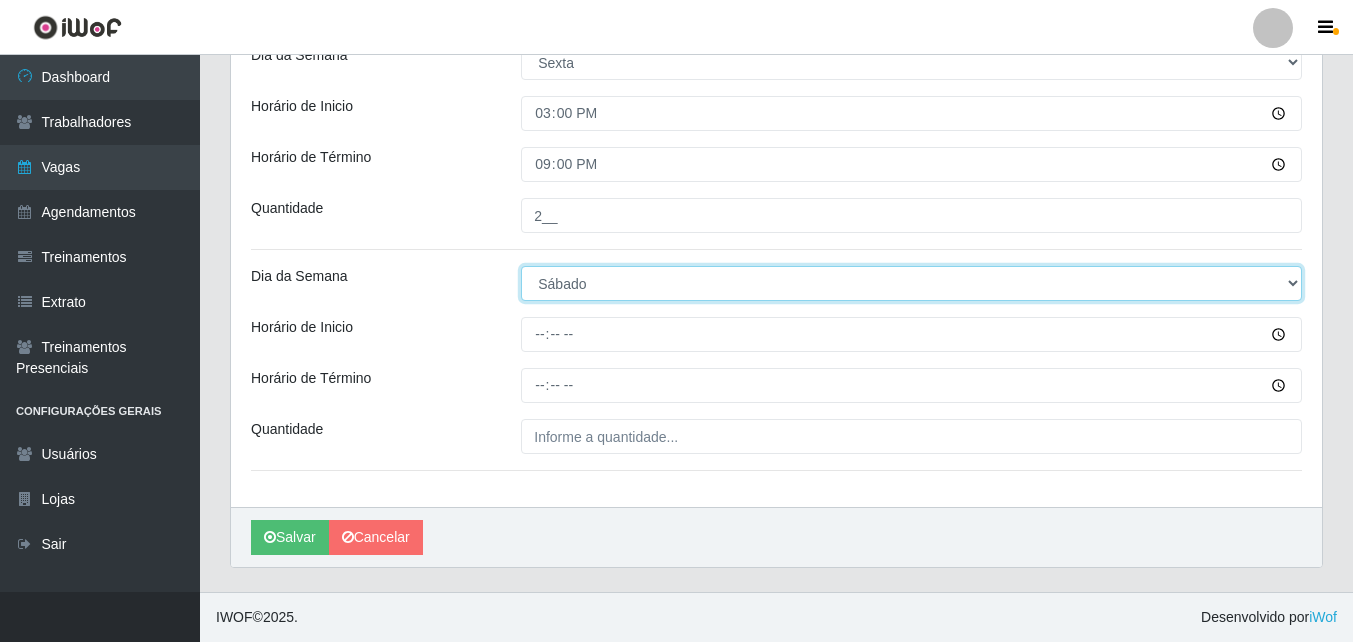 click on "[Selecione...] Segunda Terça Quarta Quinta Sexta Sábado Domingo" at bounding box center [911, 283] 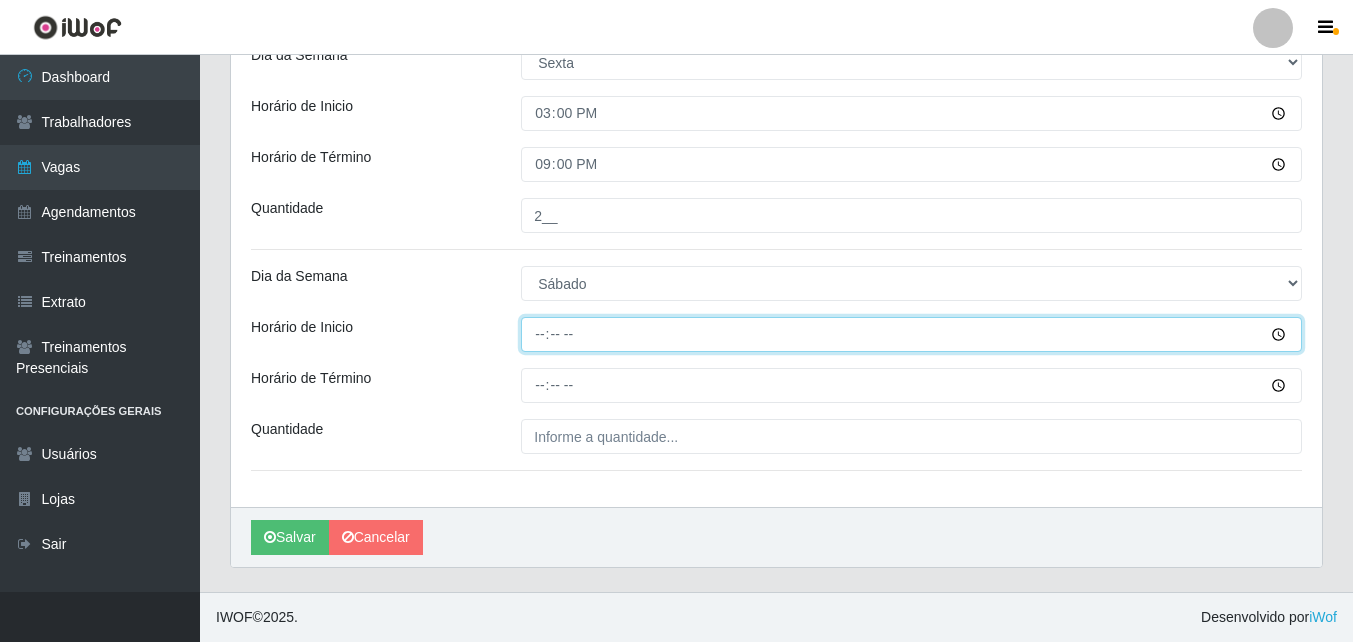 drag, startPoint x: 541, startPoint y: 331, endPoint x: 427, endPoint y: 341, distance: 114.43776 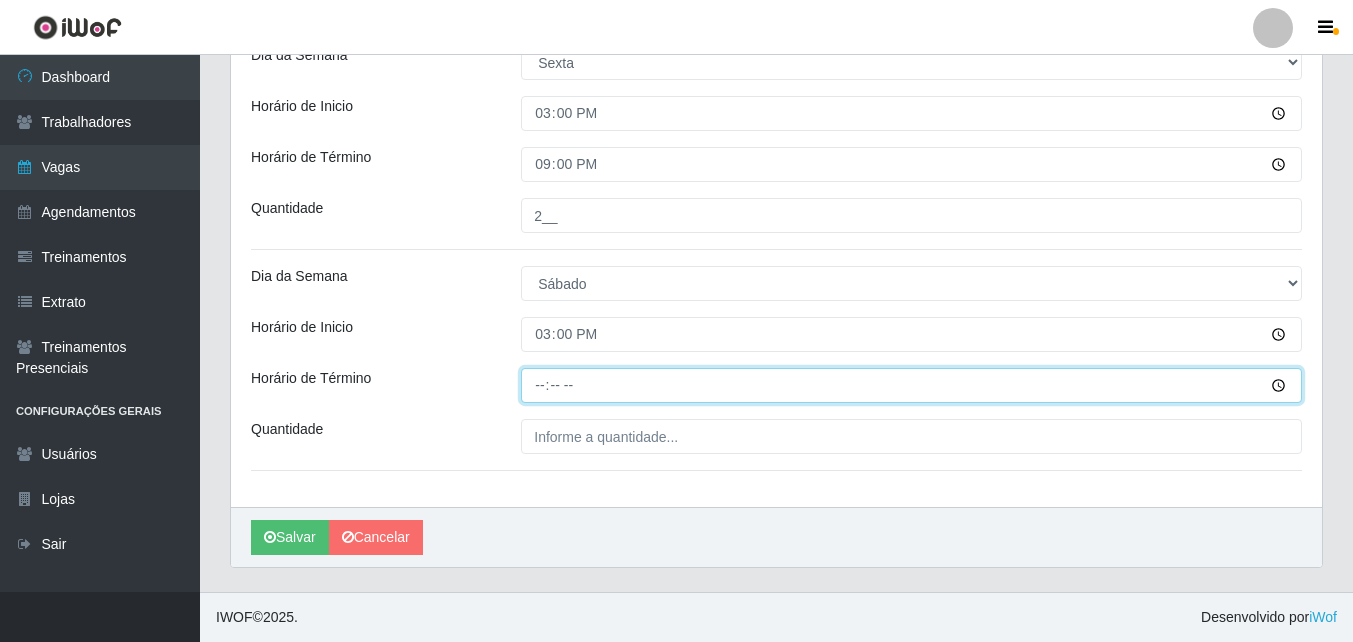 click on "Horário de Término" at bounding box center (911, 385) 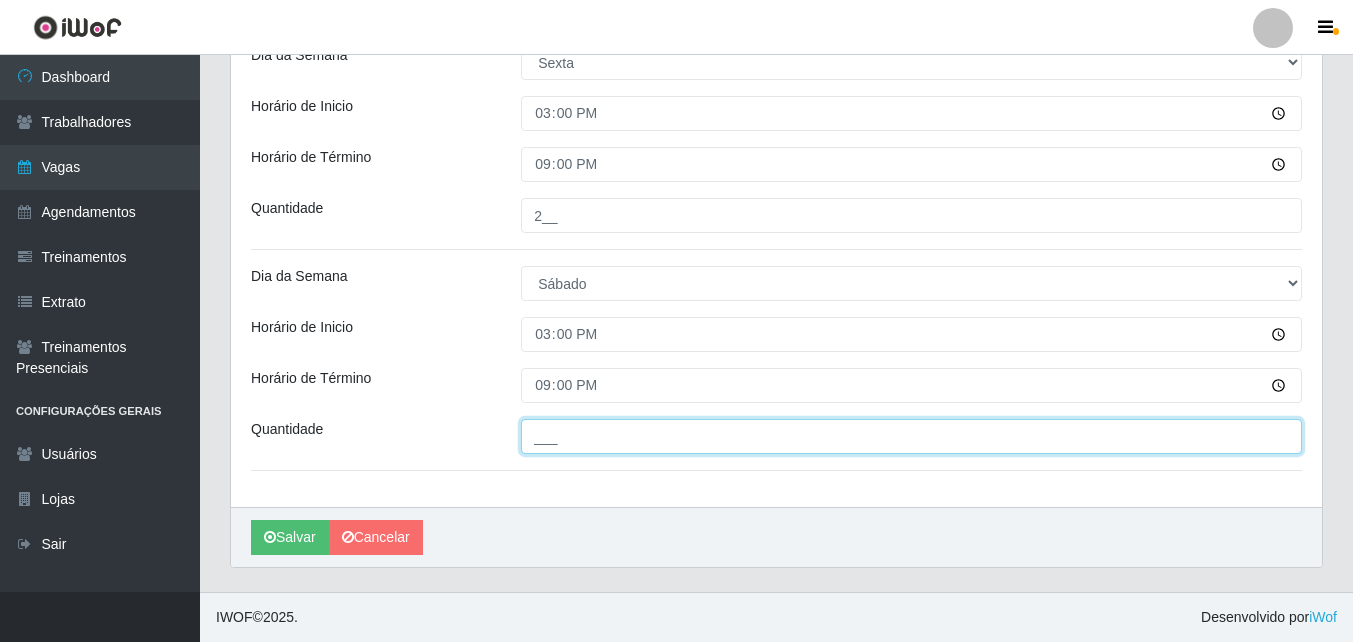 click on "___" at bounding box center [911, 436] 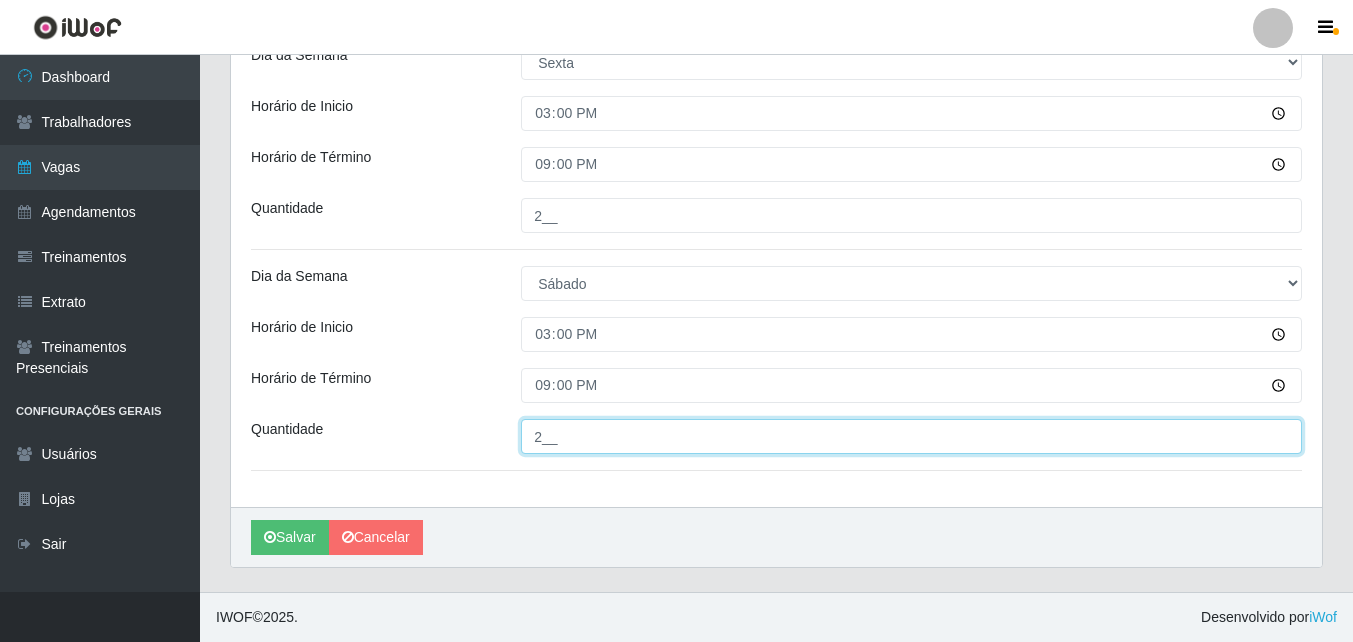 type on "2__" 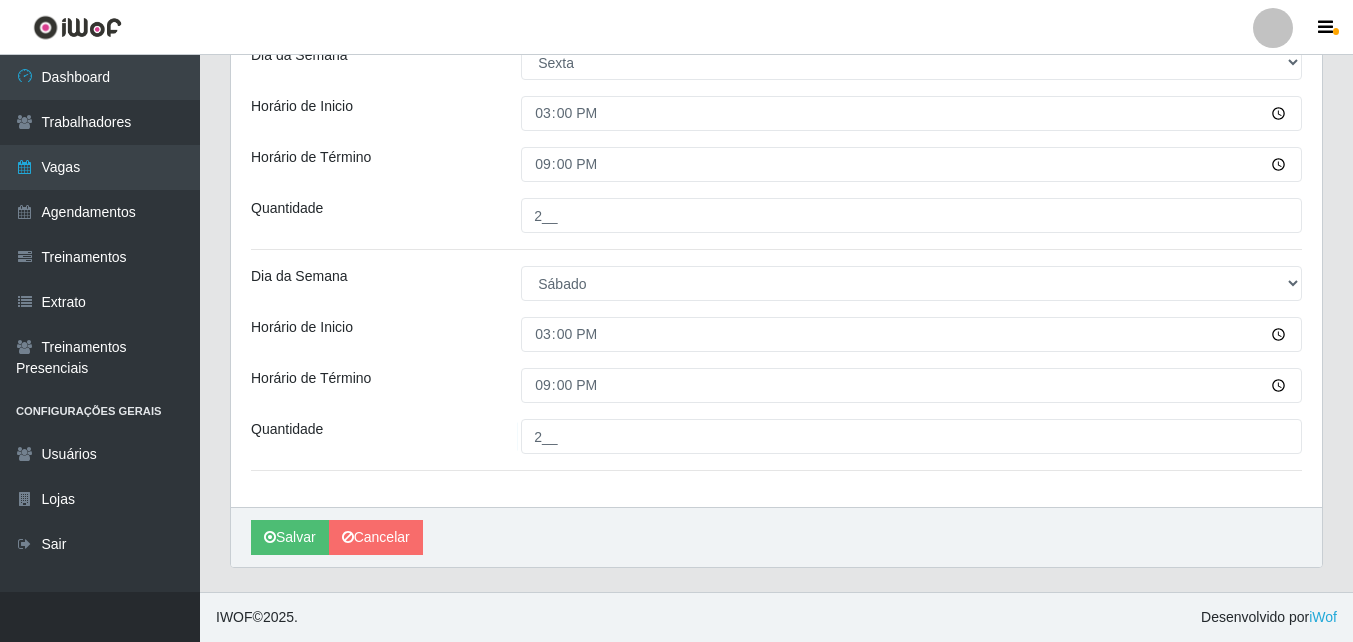 click on "Horário de Término" at bounding box center (371, 385) 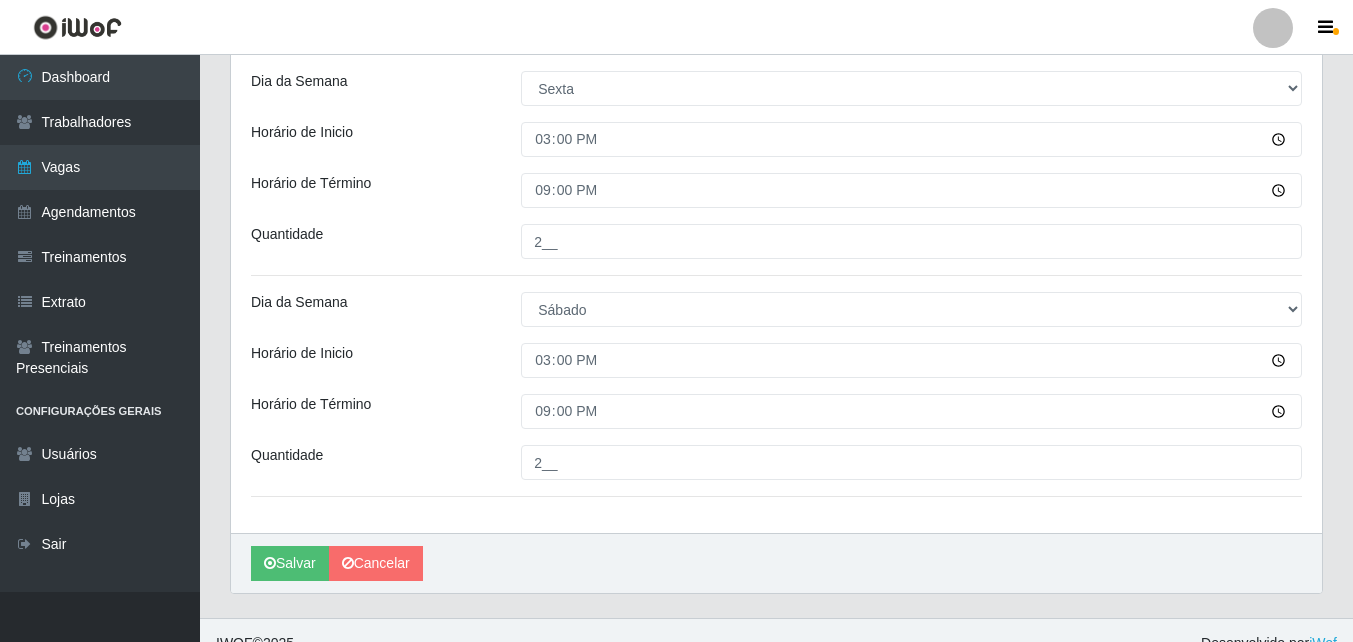 scroll, scrollTop: 584, scrollLeft: 0, axis: vertical 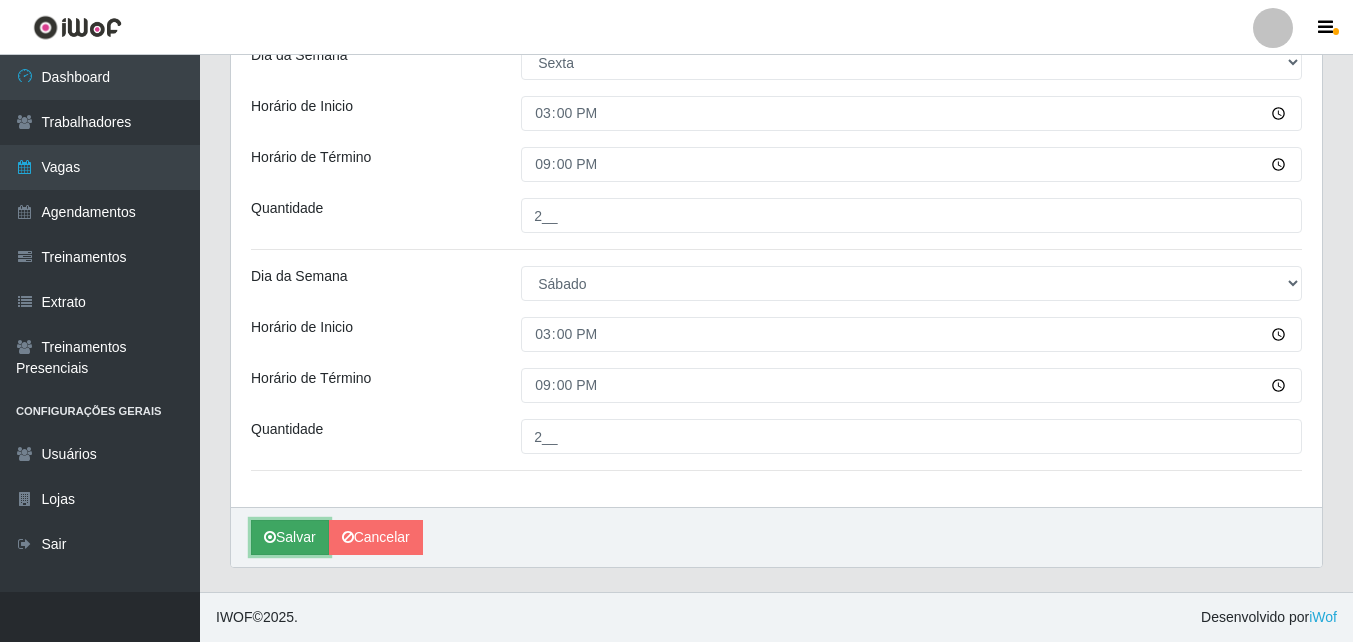 click on "Salvar" at bounding box center [290, 537] 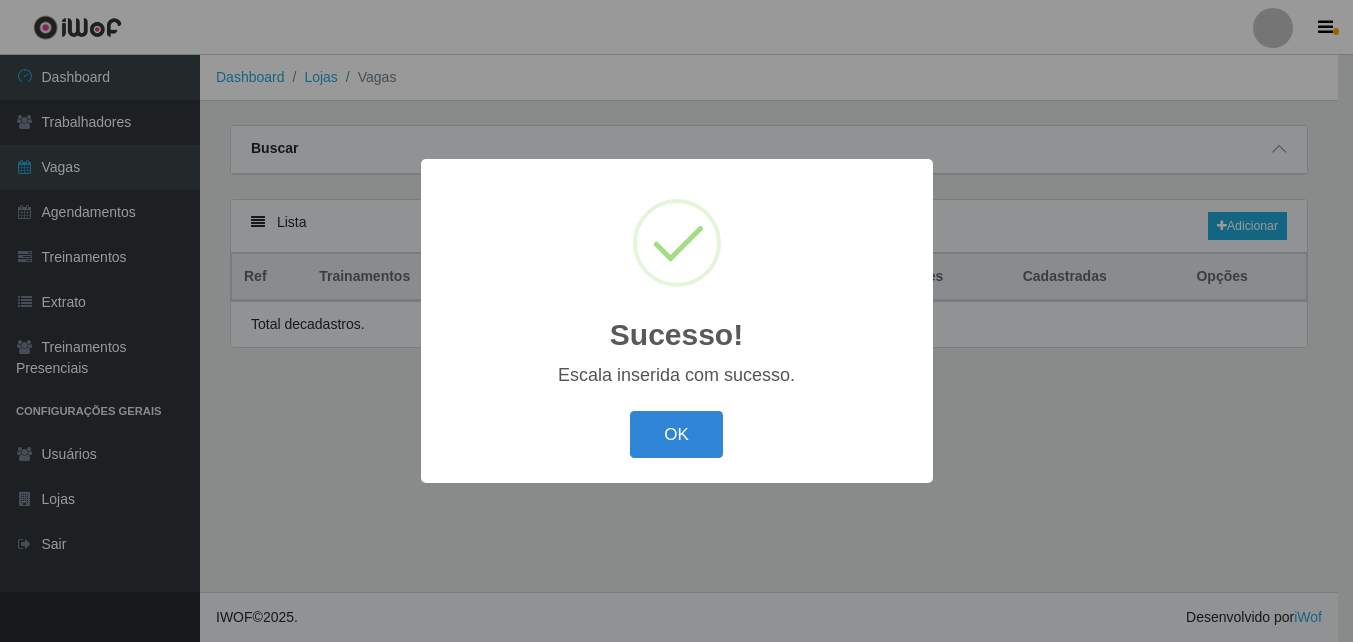 scroll, scrollTop: 0, scrollLeft: 0, axis: both 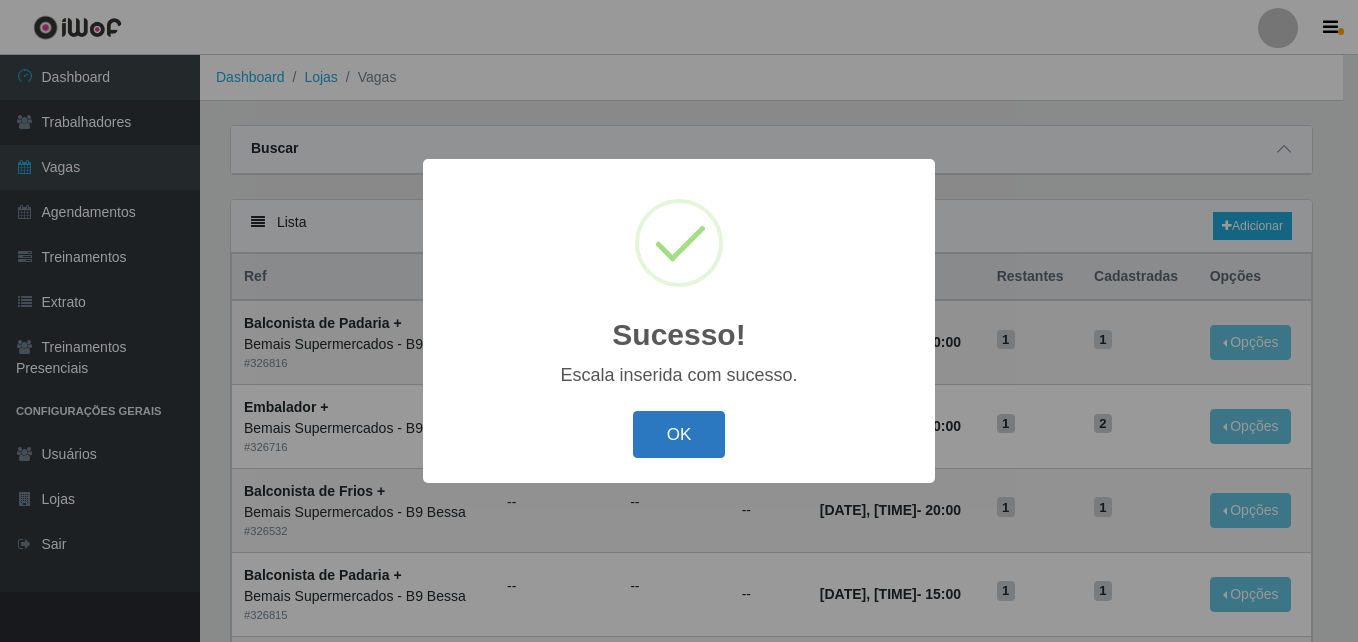 click on "OK" at bounding box center (679, 434) 